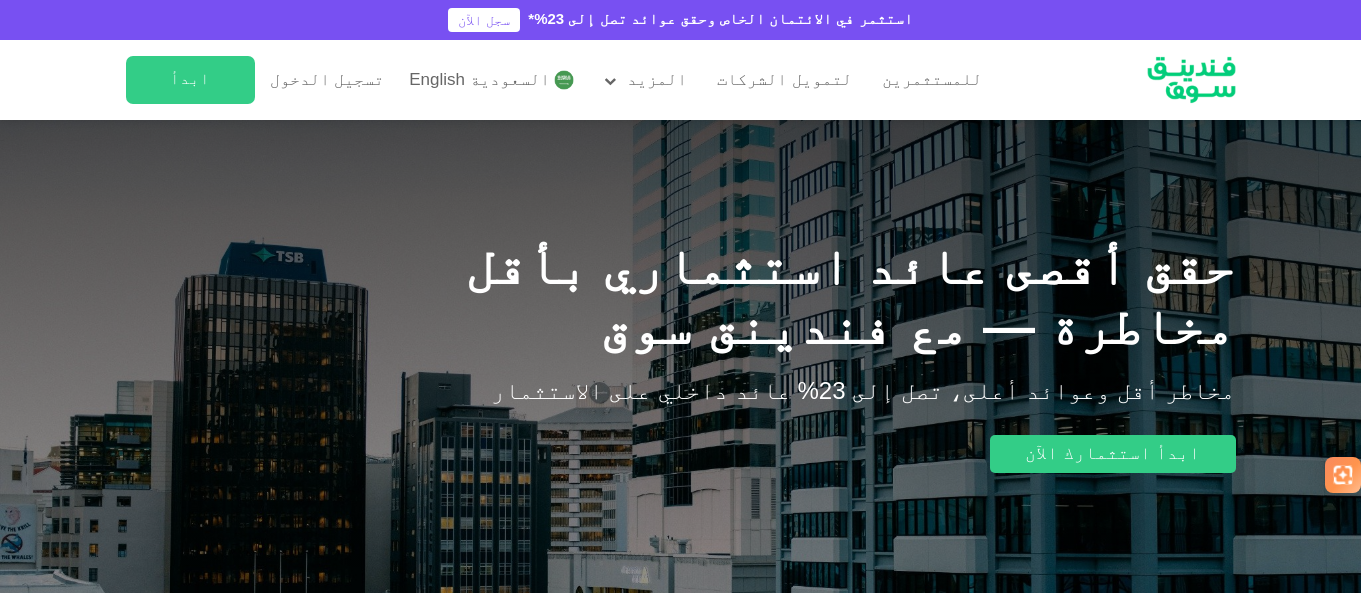 scroll, scrollTop: 0, scrollLeft: 0, axis: both 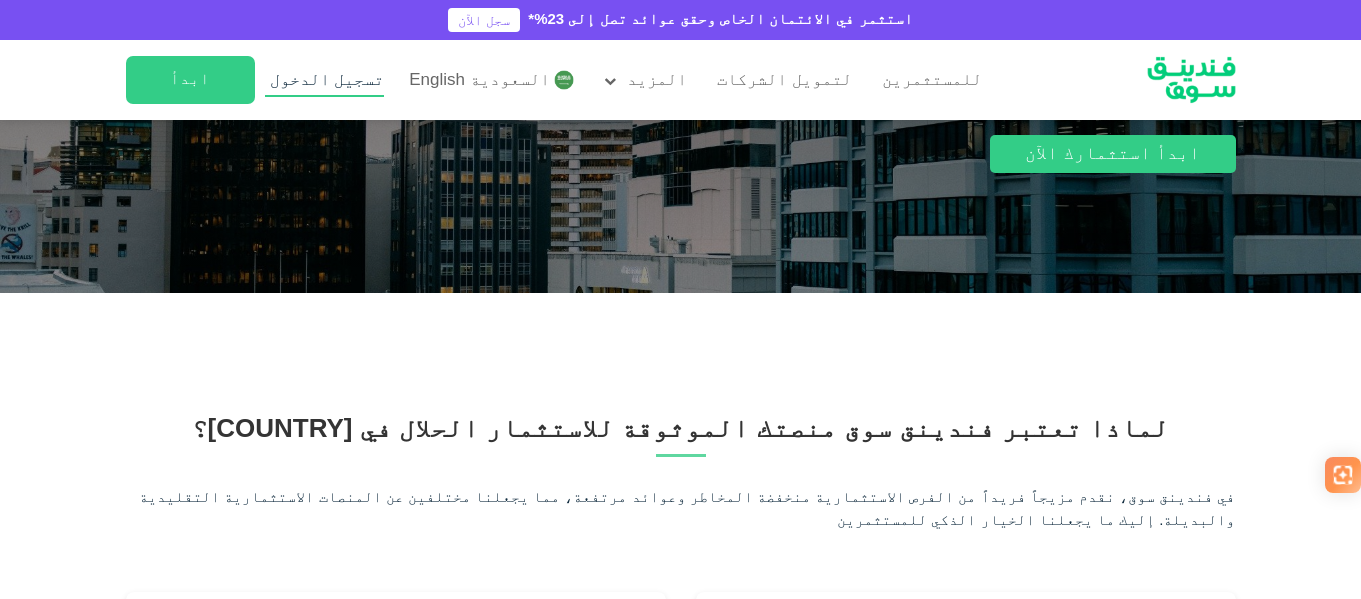 click on "تسجيل الدخول" at bounding box center (327, 80) 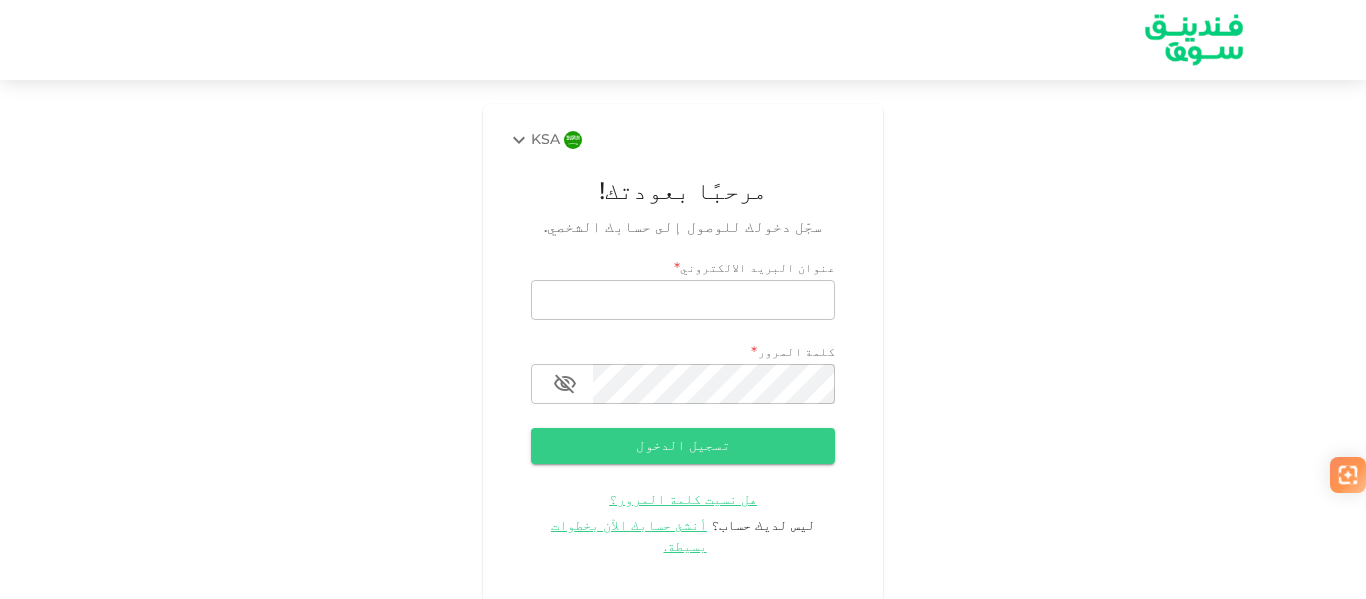 scroll, scrollTop: 0, scrollLeft: 0, axis: both 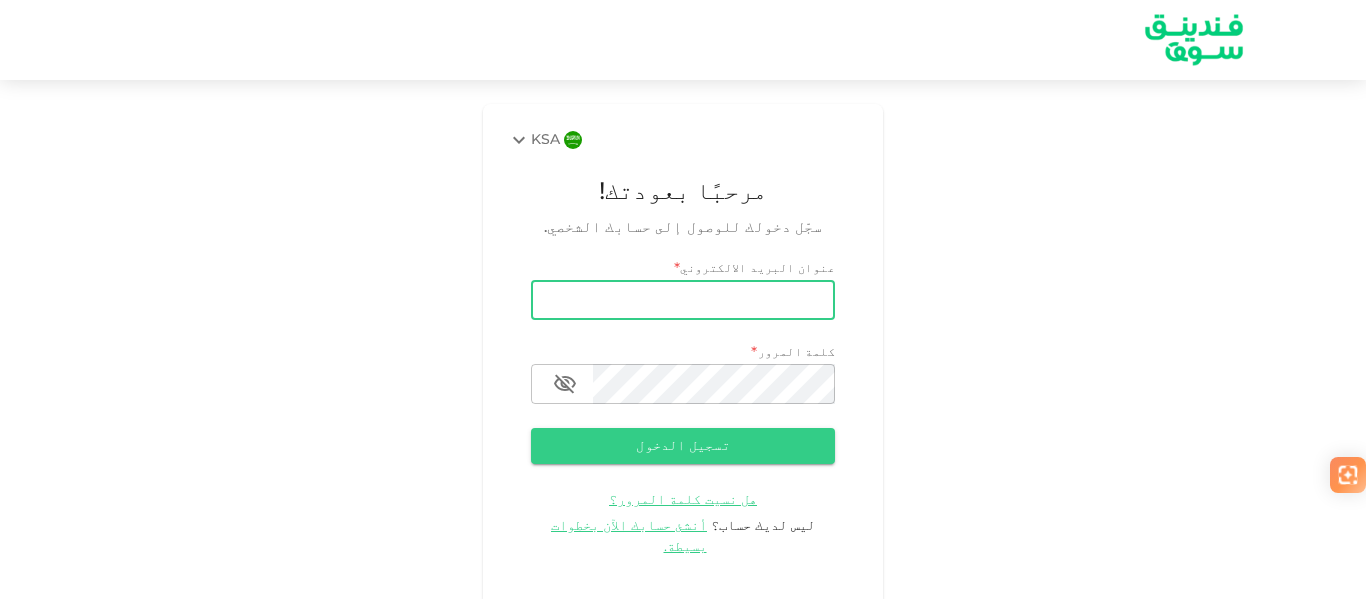 click on "email" at bounding box center [683, 300] 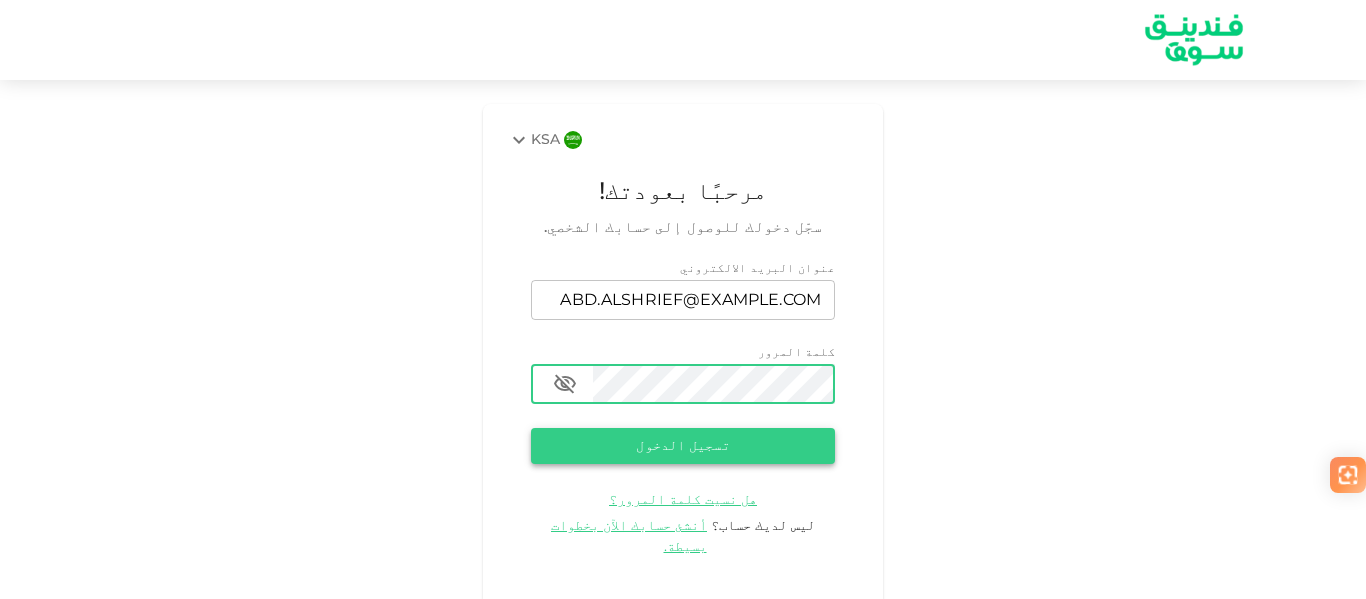 click on "تسجيل الدخول" at bounding box center (683, 446) 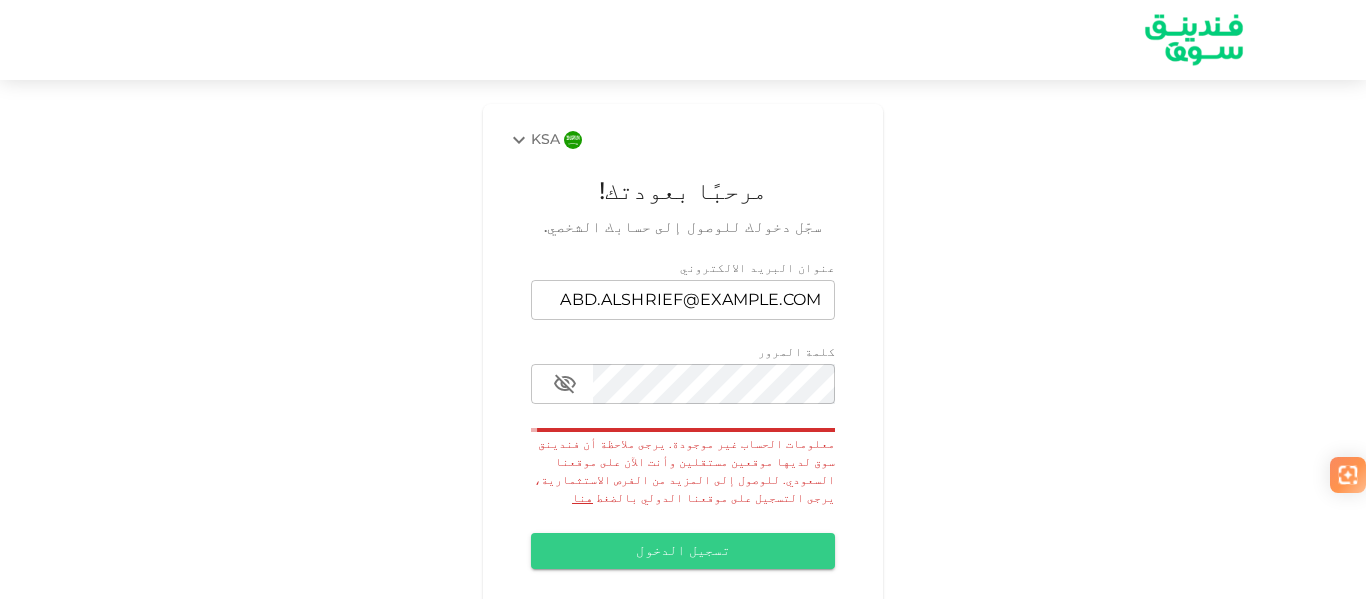 scroll, scrollTop: 73, scrollLeft: 0, axis: vertical 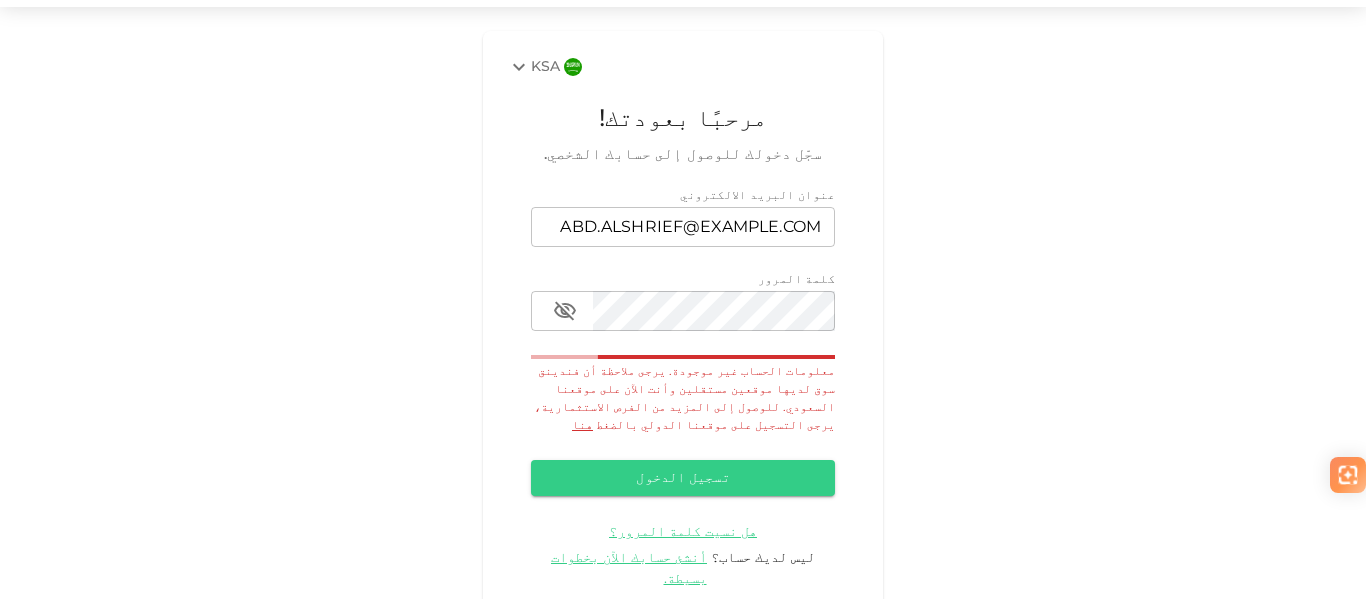 click on "ليس لديك حساب؟ أنشئ حسابك الآن بخطوات بسيطة." at bounding box center [683, 569] 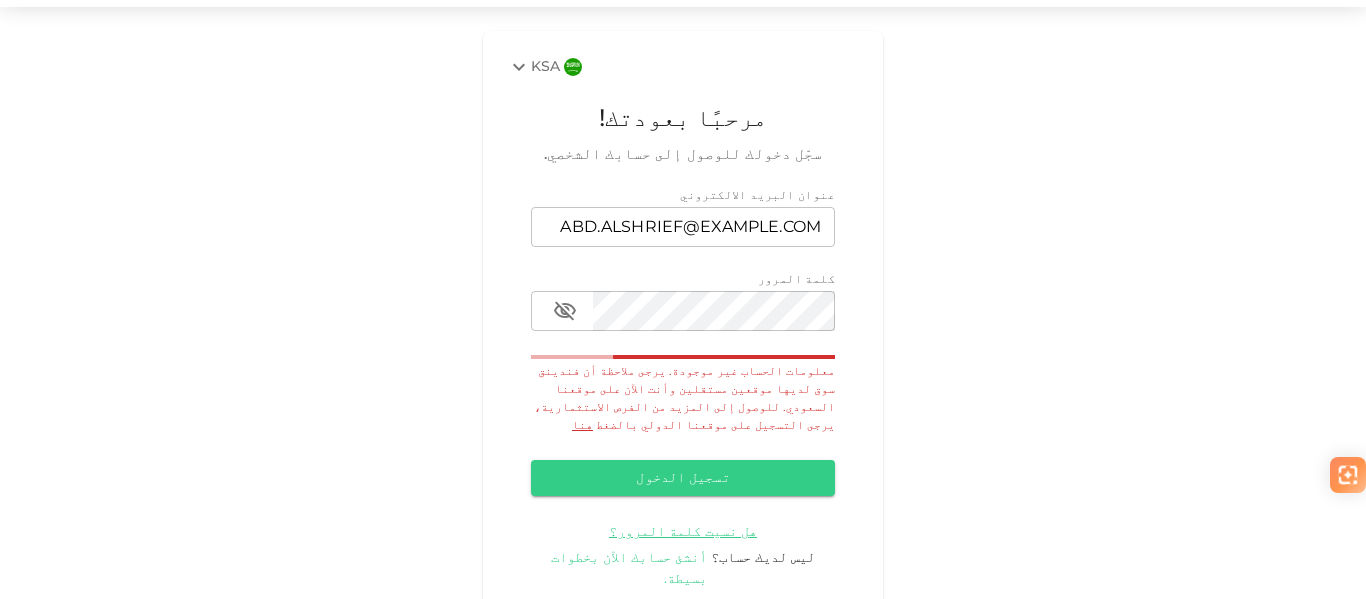click on "أنشئ حسابك الآن بخطوات بسيطة." at bounding box center [629, 568] 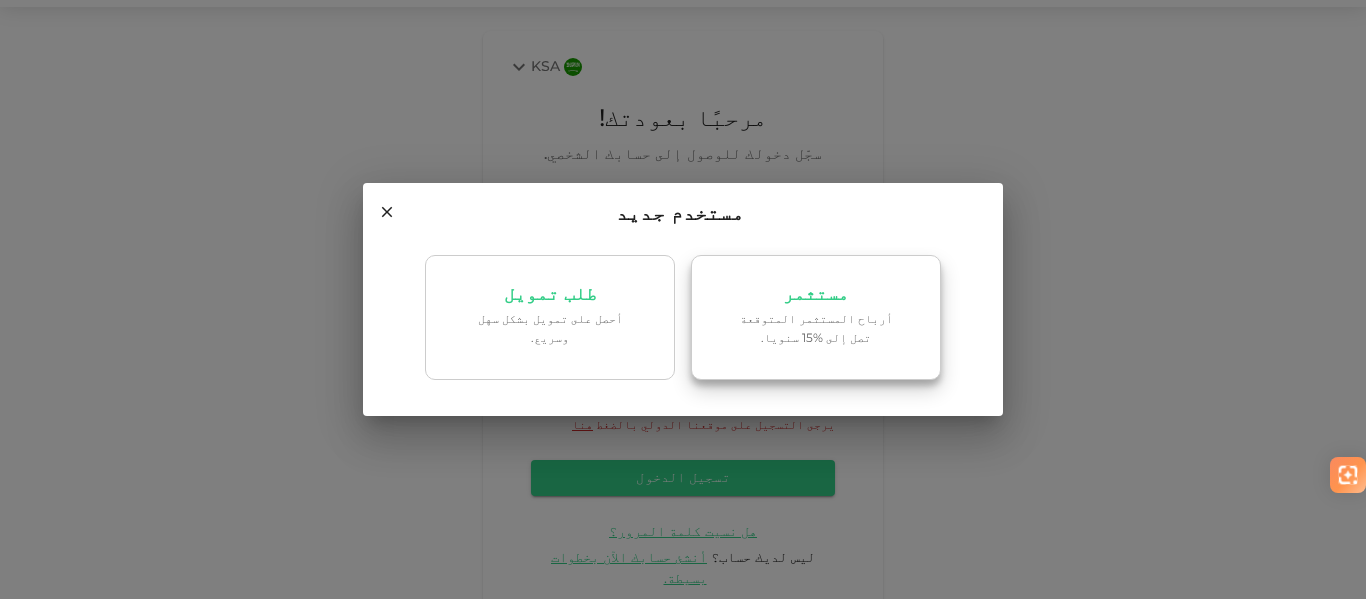 click on "أرباح المستثمر المتوقعة تصل إلى %15 سنويا." at bounding box center (816, 330) 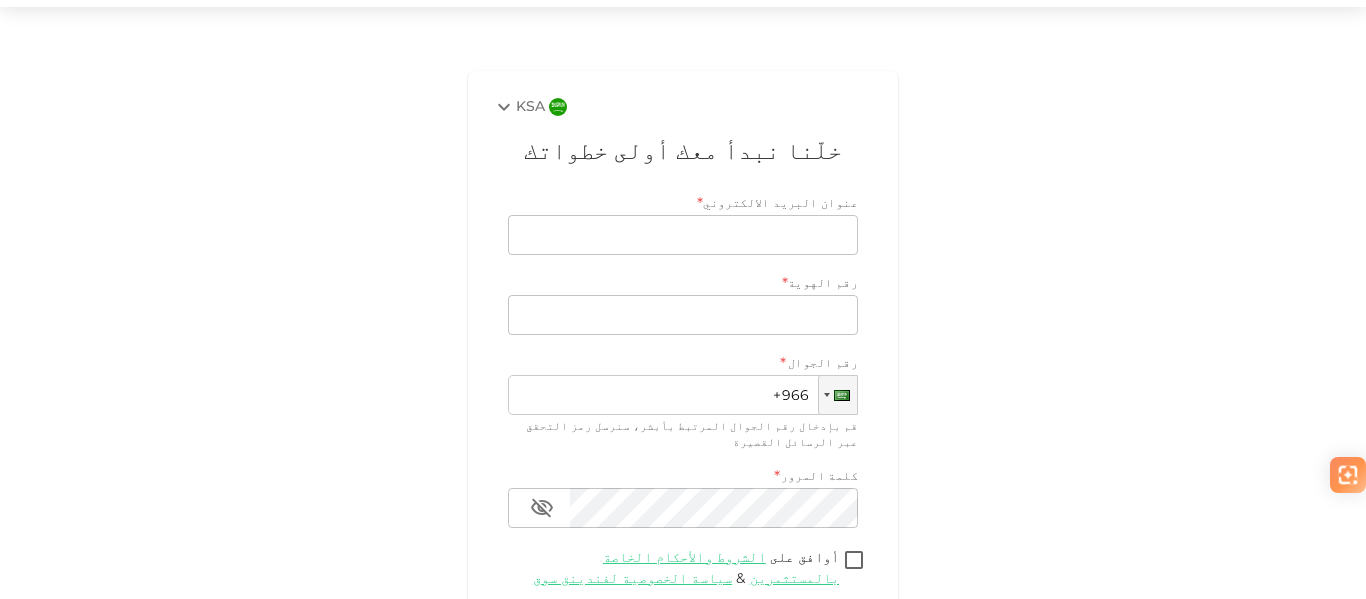 type on "ABD.ALSHRIEF@[EMAIL]" 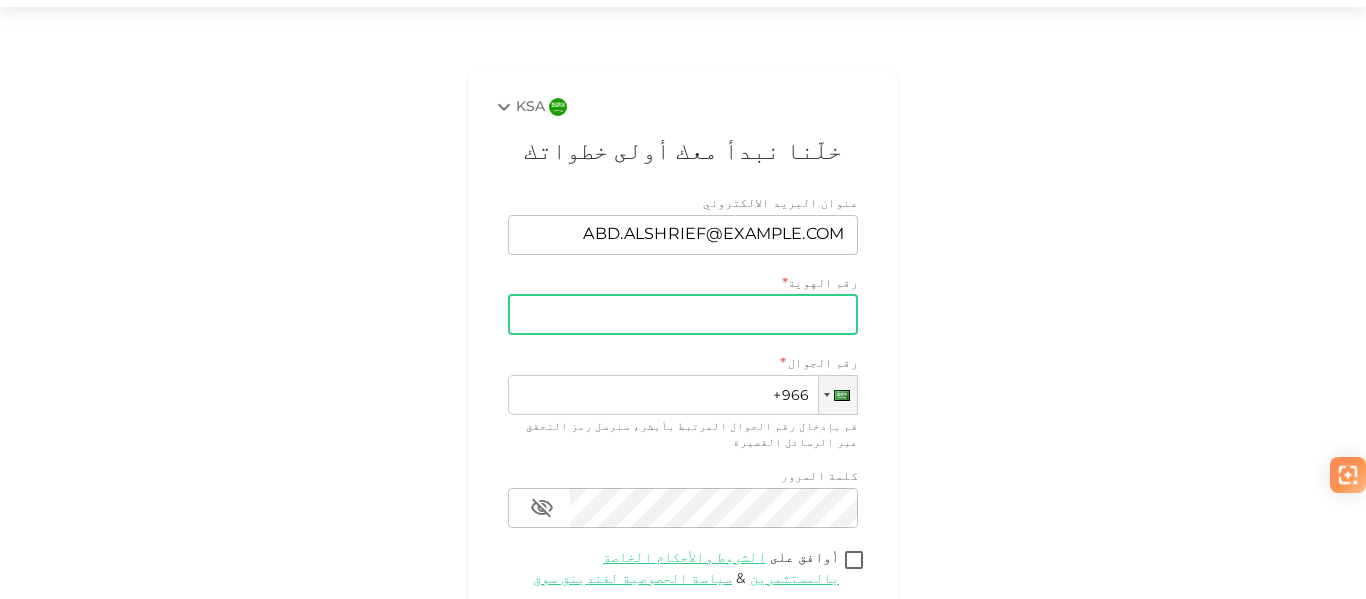 click on "رقم الهوية" at bounding box center (683, 315) 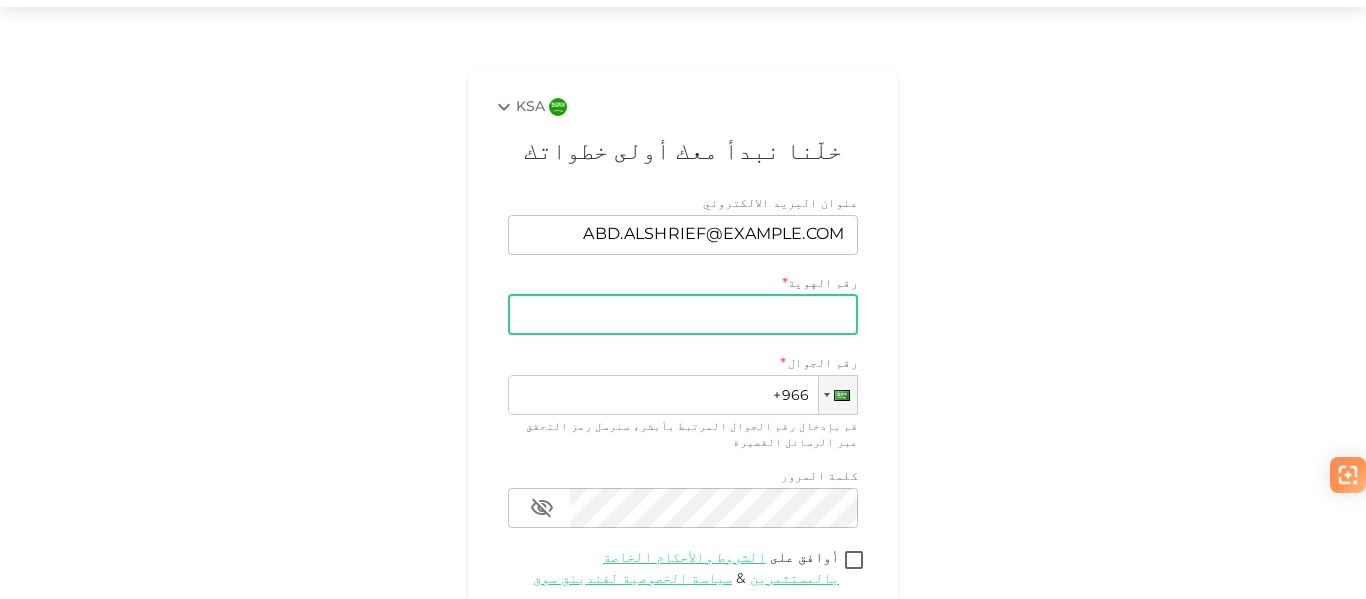 type on "1037652169" 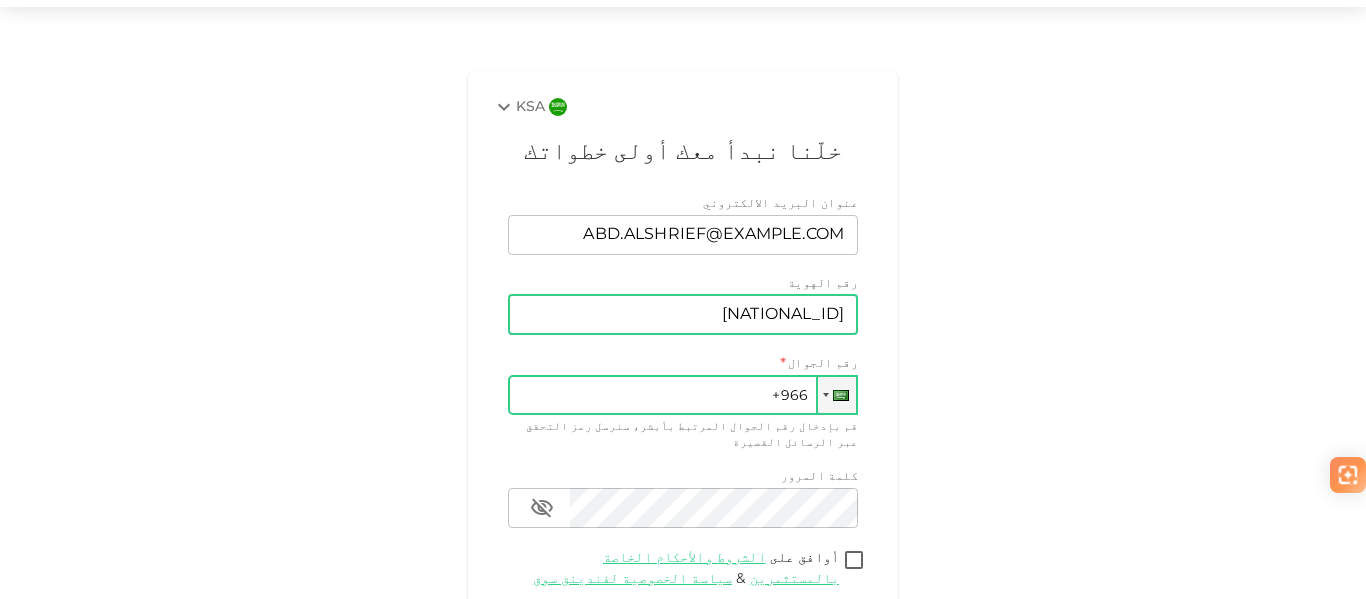 click on "+966" at bounding box center (683, 395) 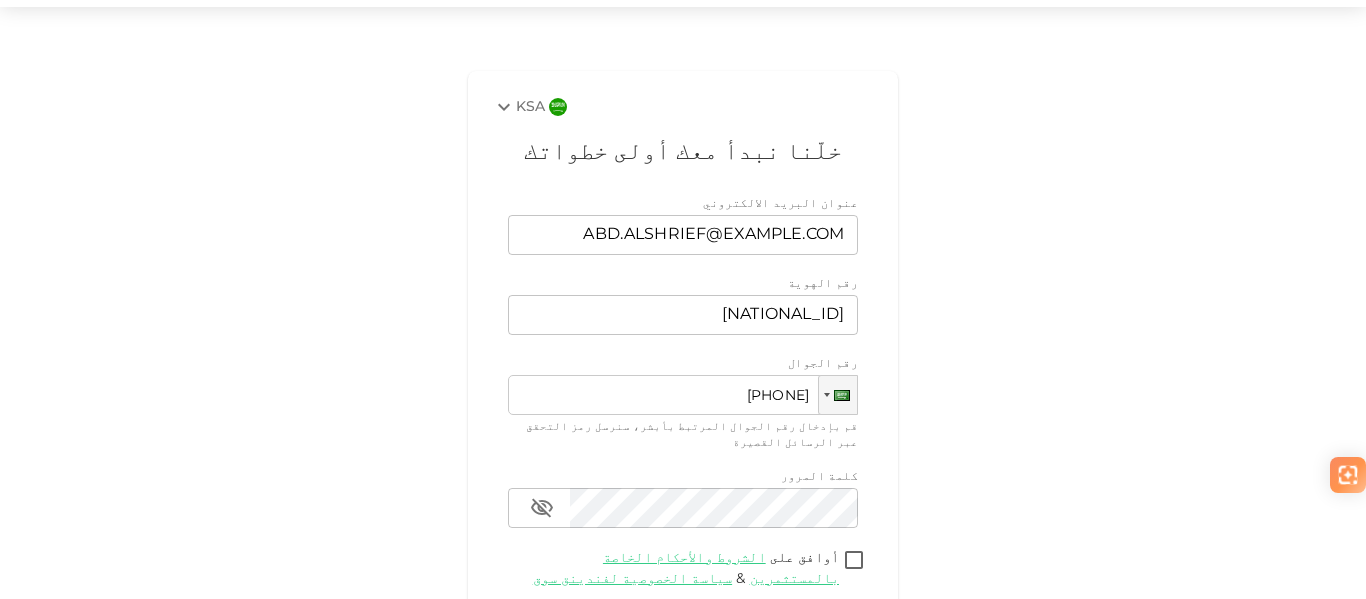type on "+966 504 910 470" 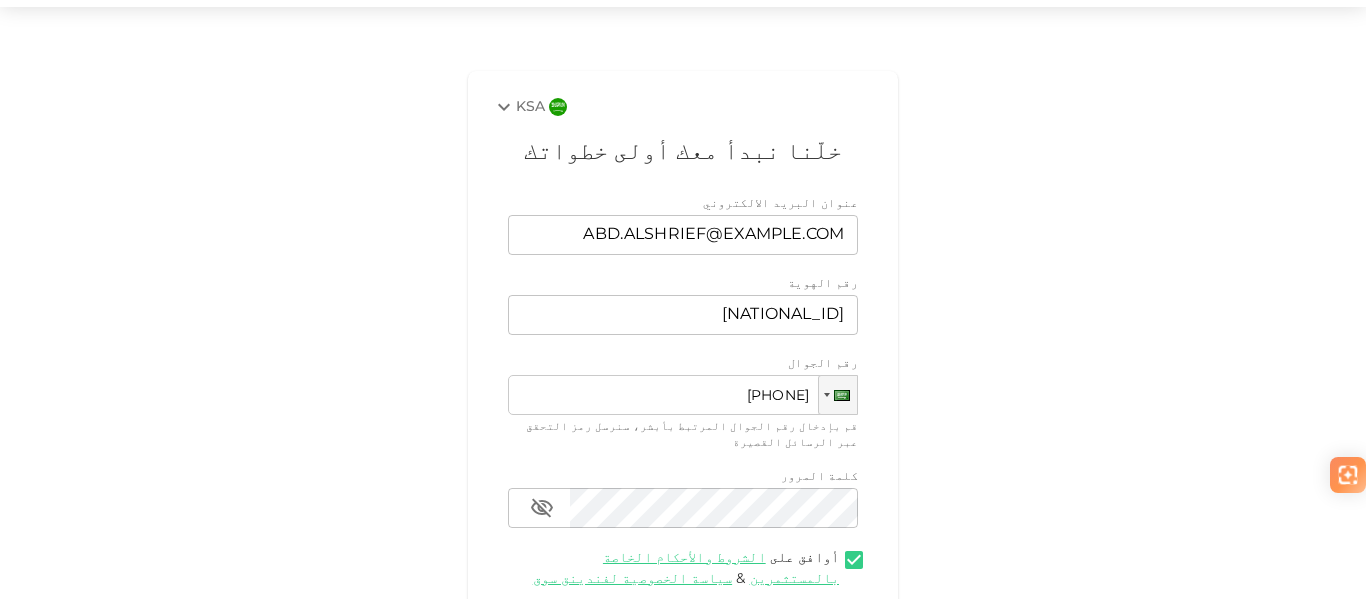 scroll, scrollTop: 227, scrollLeft: 0, axis: vertical 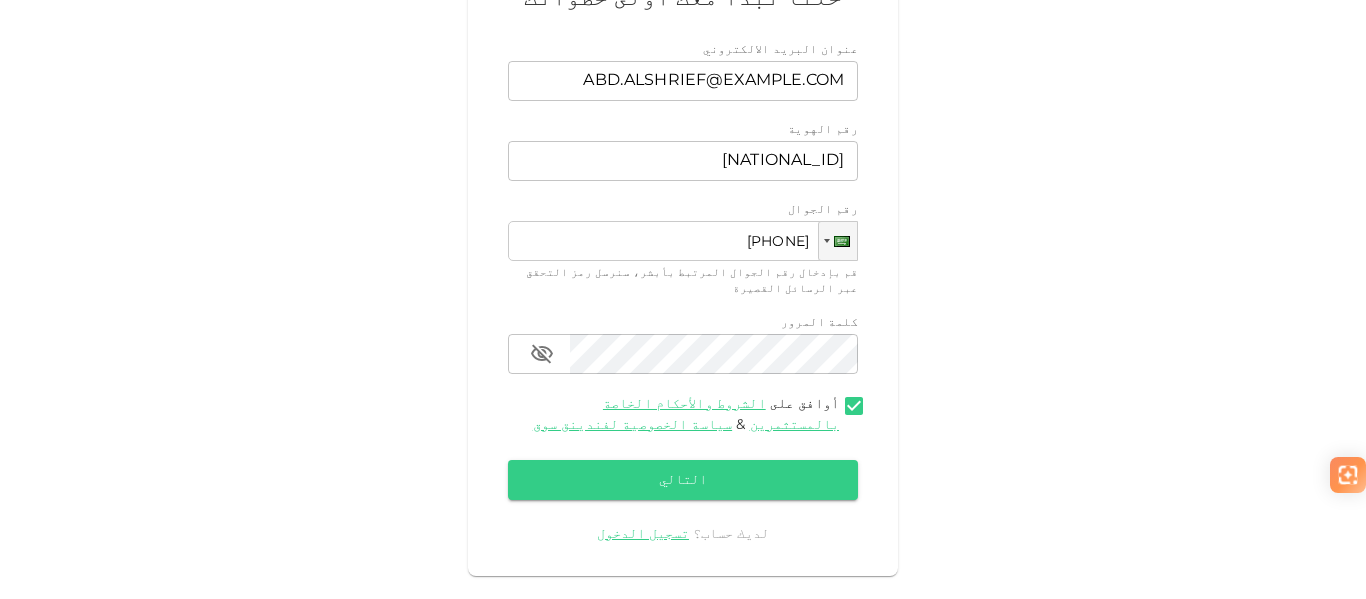 click on "عنوان البريد الالكتروني عنوان البريد الالكتروني ABD.ALSHRIEF@GMAIL.COM عنوان البريد الالكتروني   رقم الهوية رقم الهوية 1037652169 رقم الهوية   رقم الجوال Phone +966 504 910 470 قم بإدخال رقم الجوال المرتبط بأبشر، سنرسل رمز التحقق عبر الرسائل القصيرة   كلمة المرور كلمة المرور كلمة المرور أوافق على   الشروط والأحكام الخاصة بالمستثمرين   &   سياسة الخصوصية لفندينق سوق التالي" at bounding box center [683, 274] 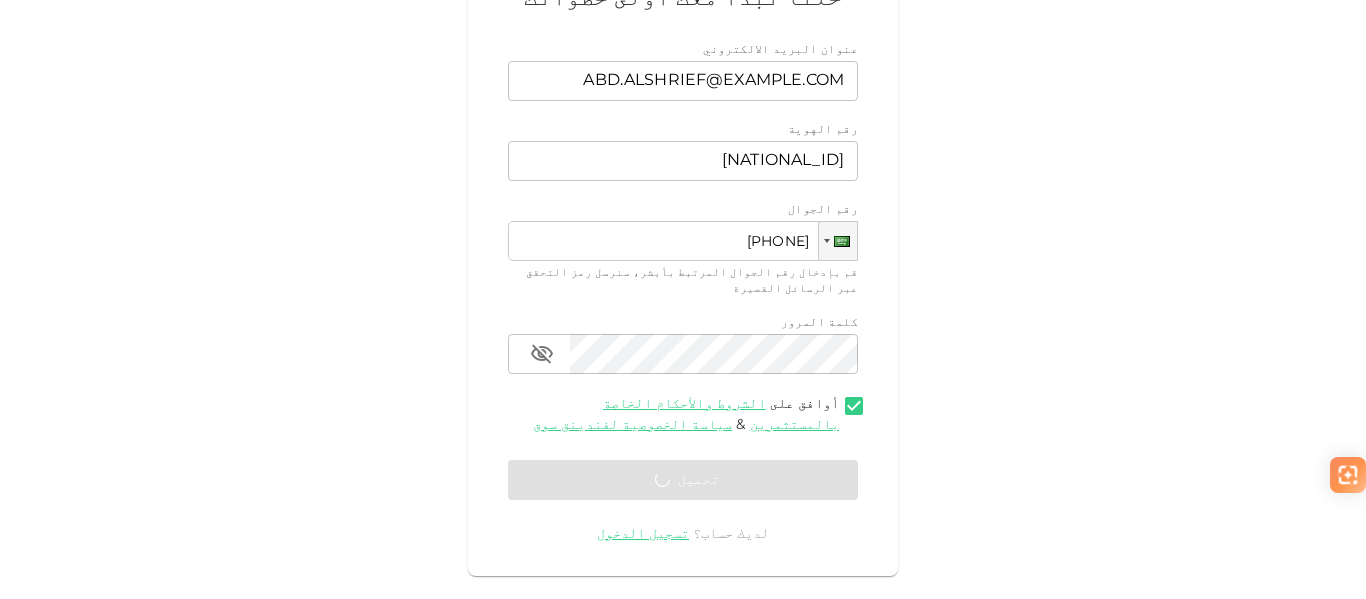 scroll, scrollTop: 27, scrollLeft: 0, axis: vertical 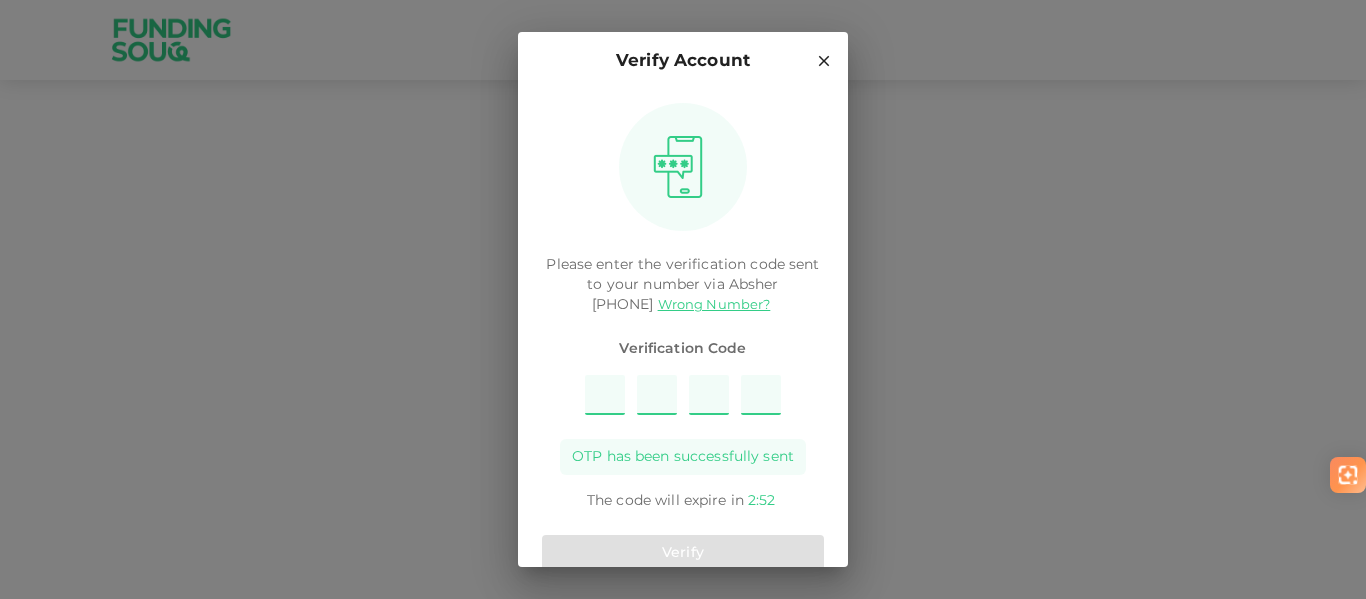 type on "9" 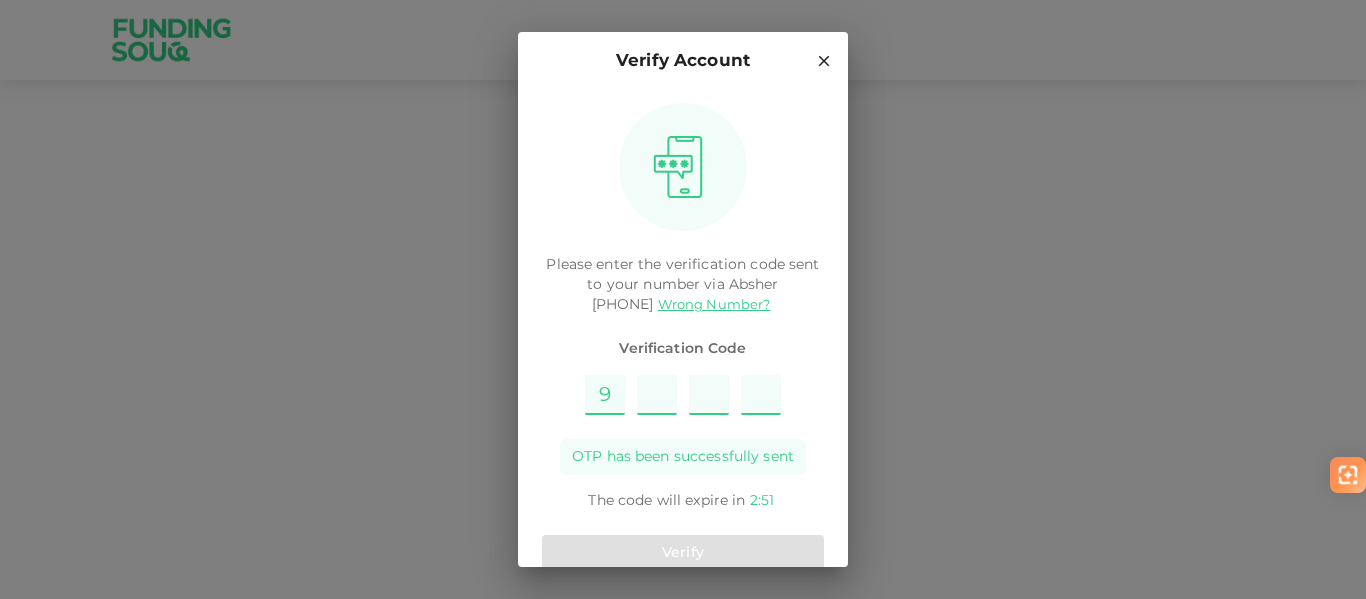 type on "8" 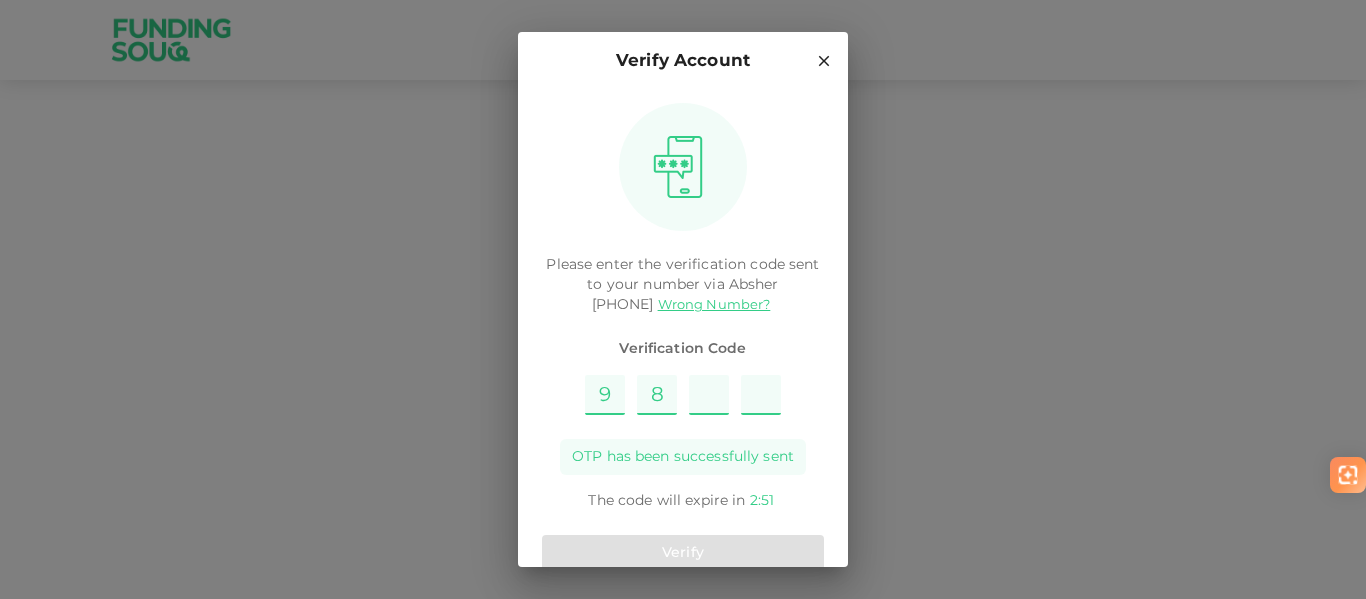 type on "5" 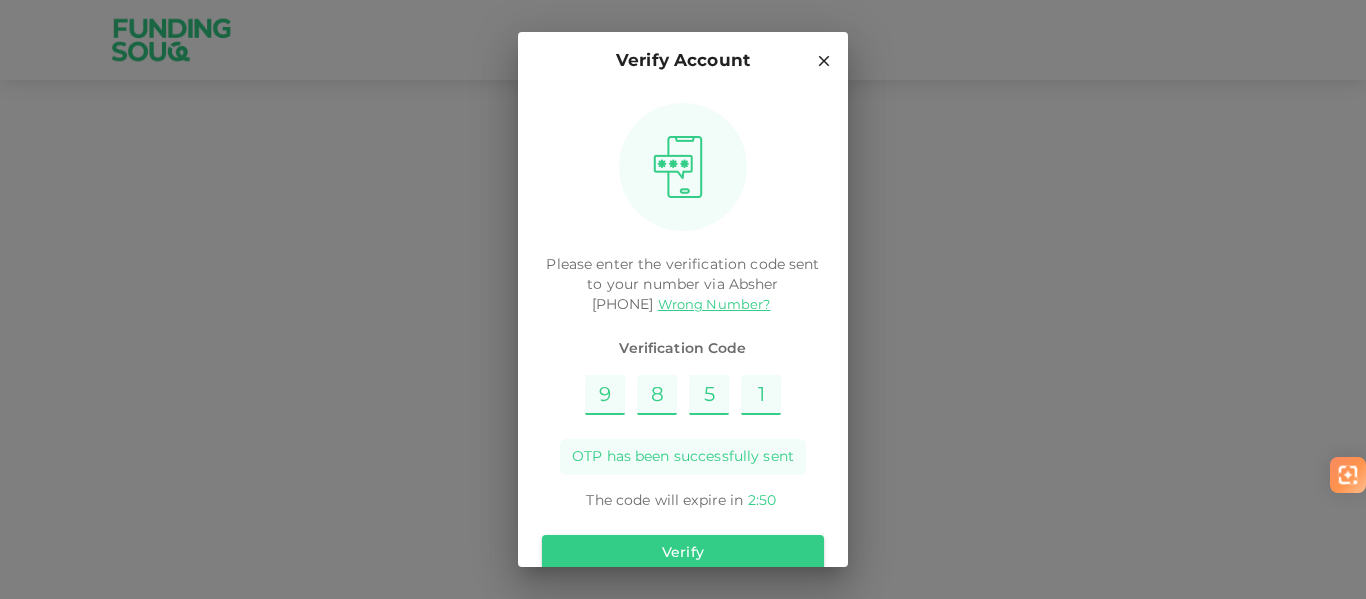 type on "1" 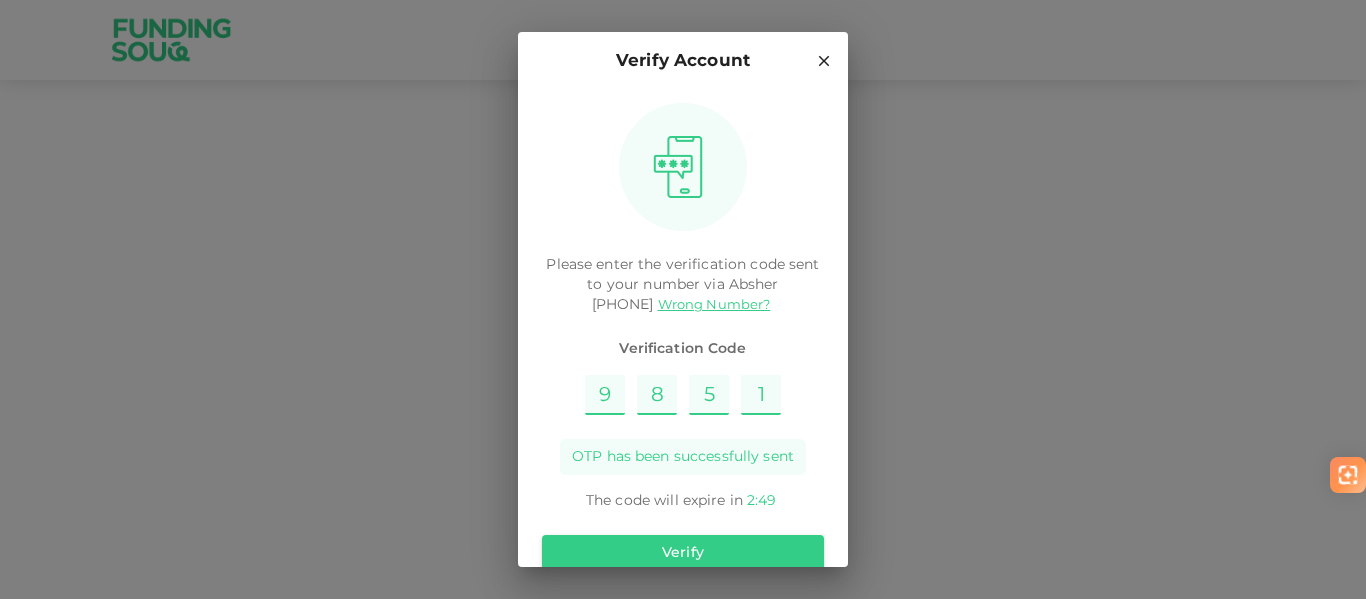 scroll, scrollTop: 32, scrollLeft: 0, axis: vertical 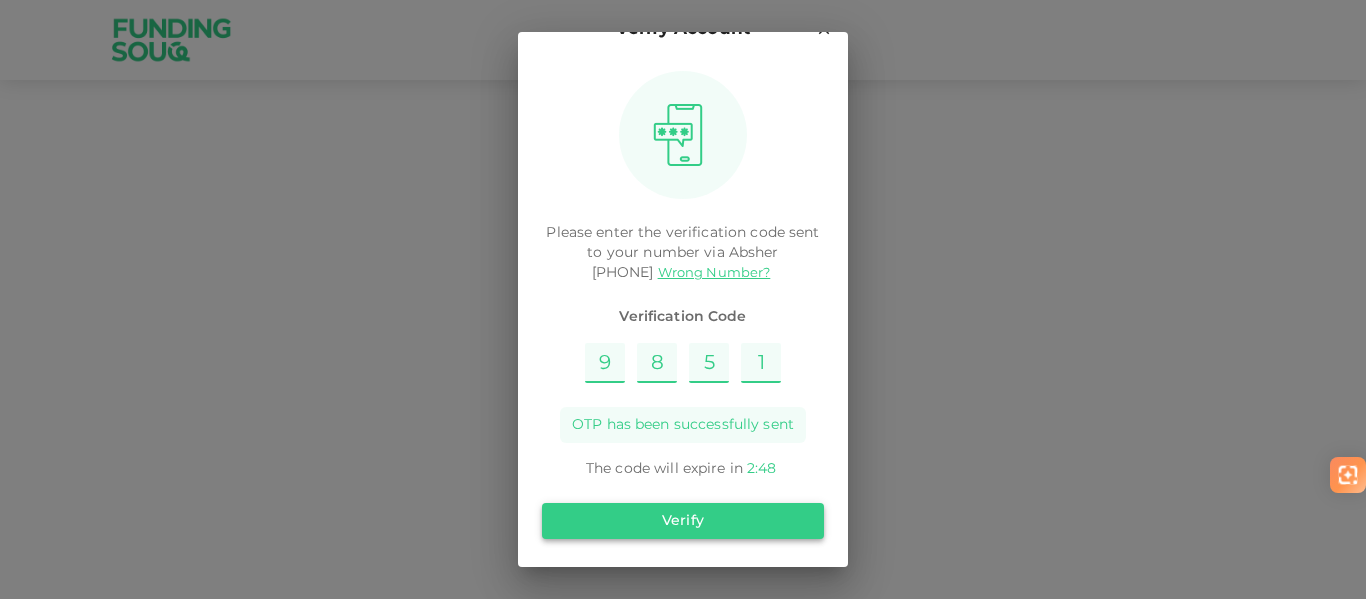 click on "Verify" at bounding box center [683, 521] 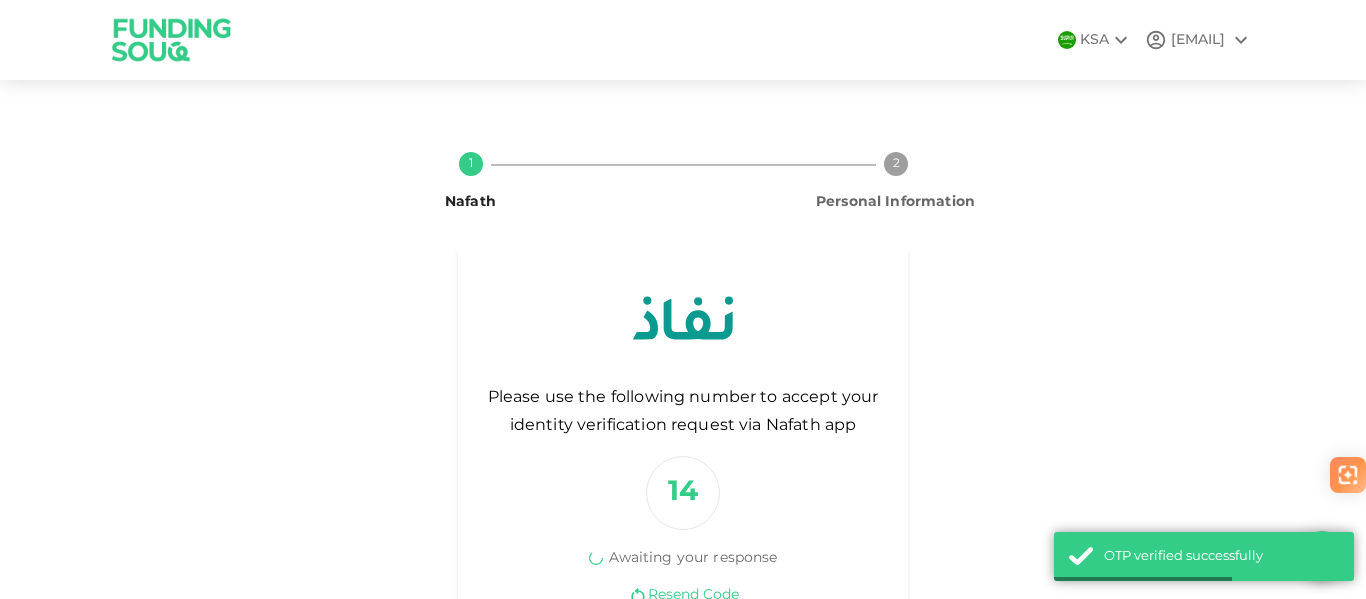scroll, scrollTop: 79, scrollLeft: 0, axis: vertical 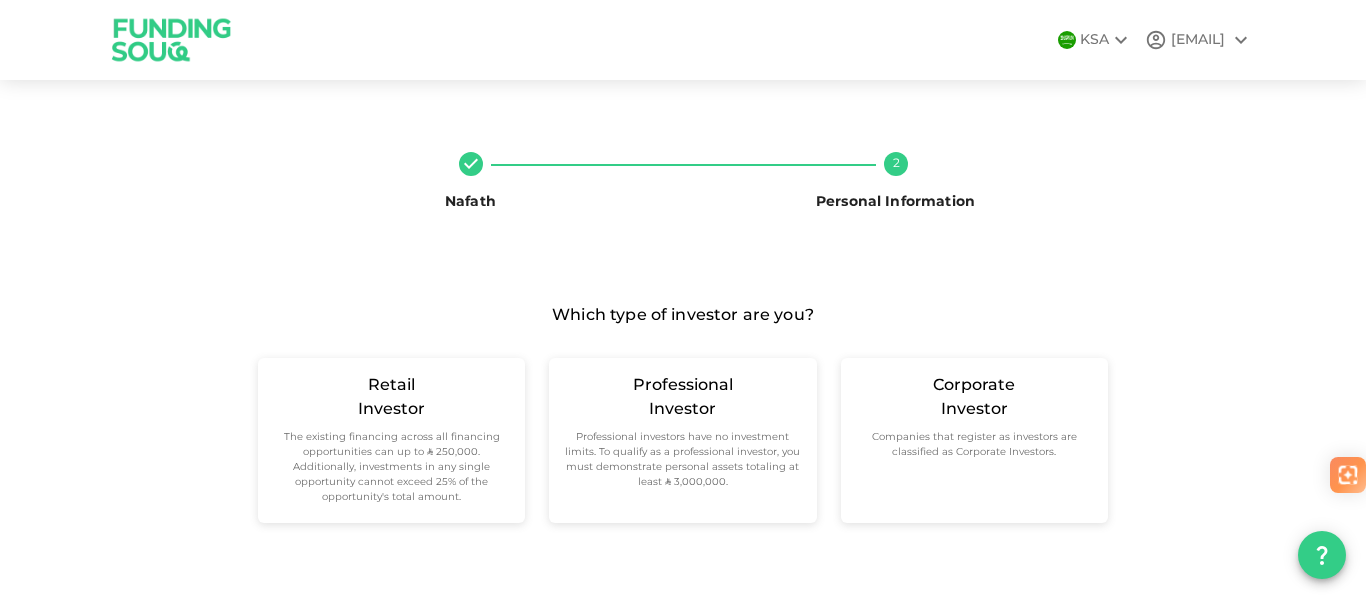 click 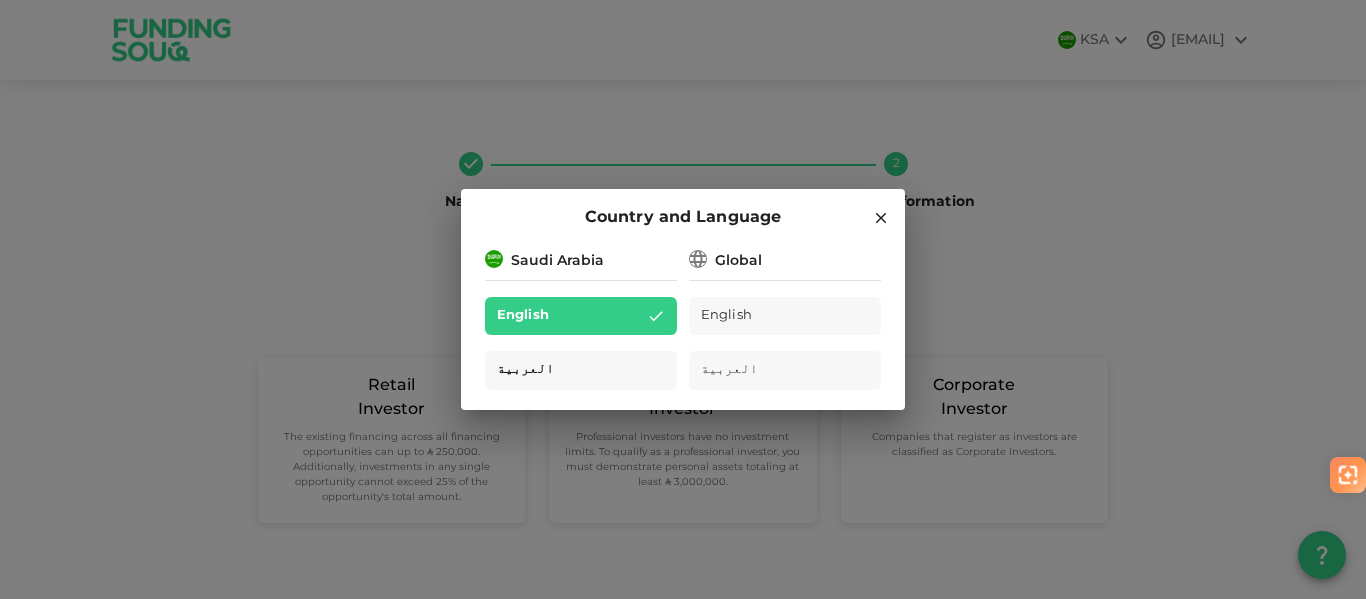 click on "العربية" at bounding box center [581, 370] 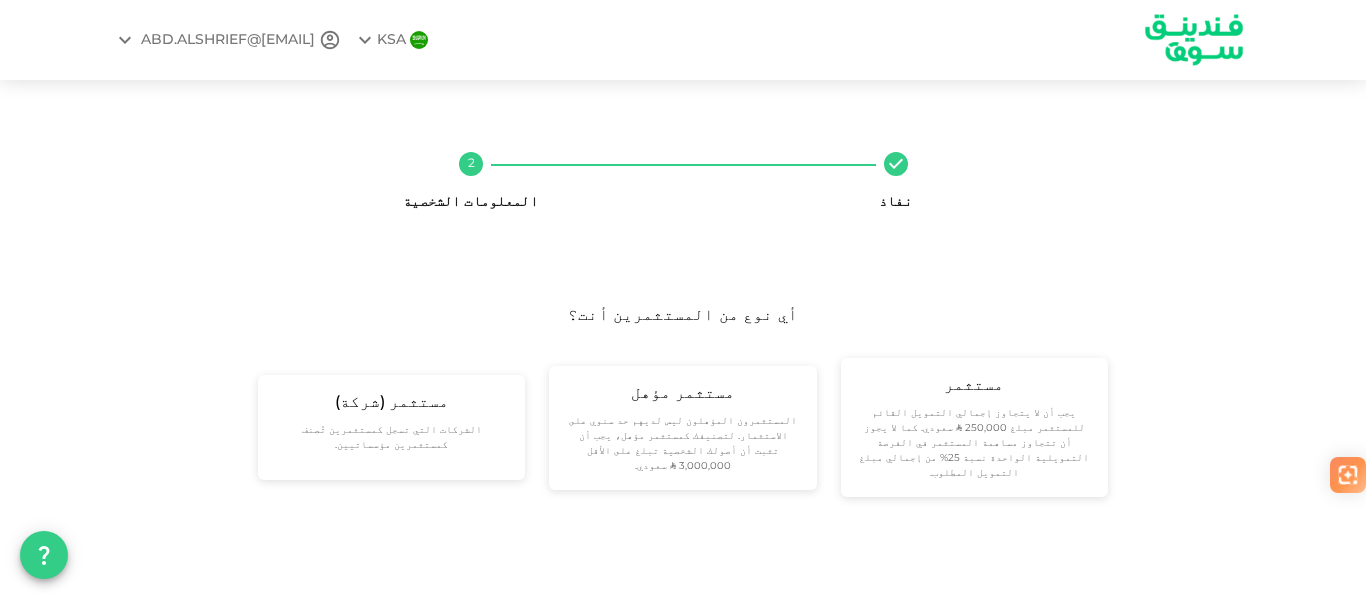 scroll, scrollTop: 0, scrollLeft: 0, axis: both 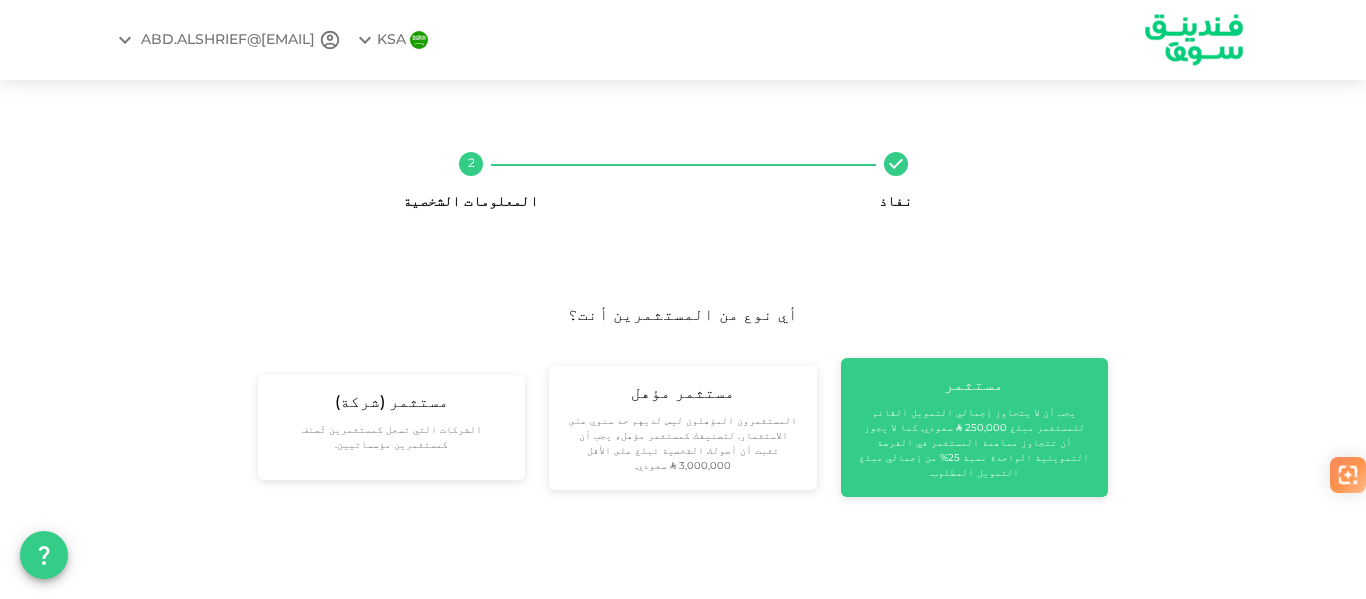 click on "يجب أن لا يتجاوز إجمالي التمويل القائم للمستثمر مبلغ 250,000 ʢ سعودي. كما لا يجوز أن تتجاوز مساهمة المستثمر في الفرصة التمويلية الواحدة نسبة 25% من إجمالي مبلغ التمويل المطلوب." at bounding box center [974, 443] 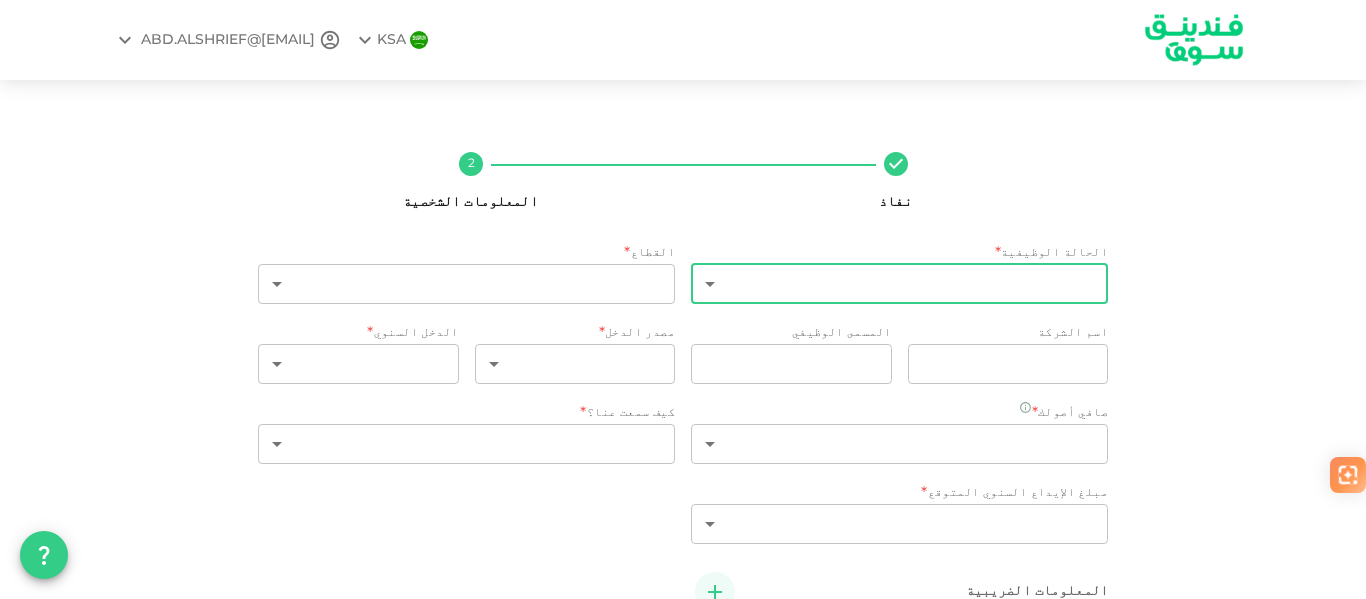 click on "[EMAIL] نفاذ 2 المعلومات الشخصية   الحالة الوظيفية * ​ ​   القطاع * ​ ​   اسم الشركة companyName companyName   المسمى الوظيفي jobTitle jobTitle   مصدر الدخل * ​ ​   الدخل السنوي * ​ ​   صافي أصولك * ​ ​   مبلغ الإيداع السنوي المتوقع * ​ ​   كيف سمعت عنا؟ * ​ ​   المعلومات الضريبية   الدولة * ​ ​ هل لديك رقم ضريبي في هذا البلد؟ Yes No   الرقم الضريبي * الرقم الضريبي الرقم الضريبي رجوع التالي" at bounding box center (683, 299) 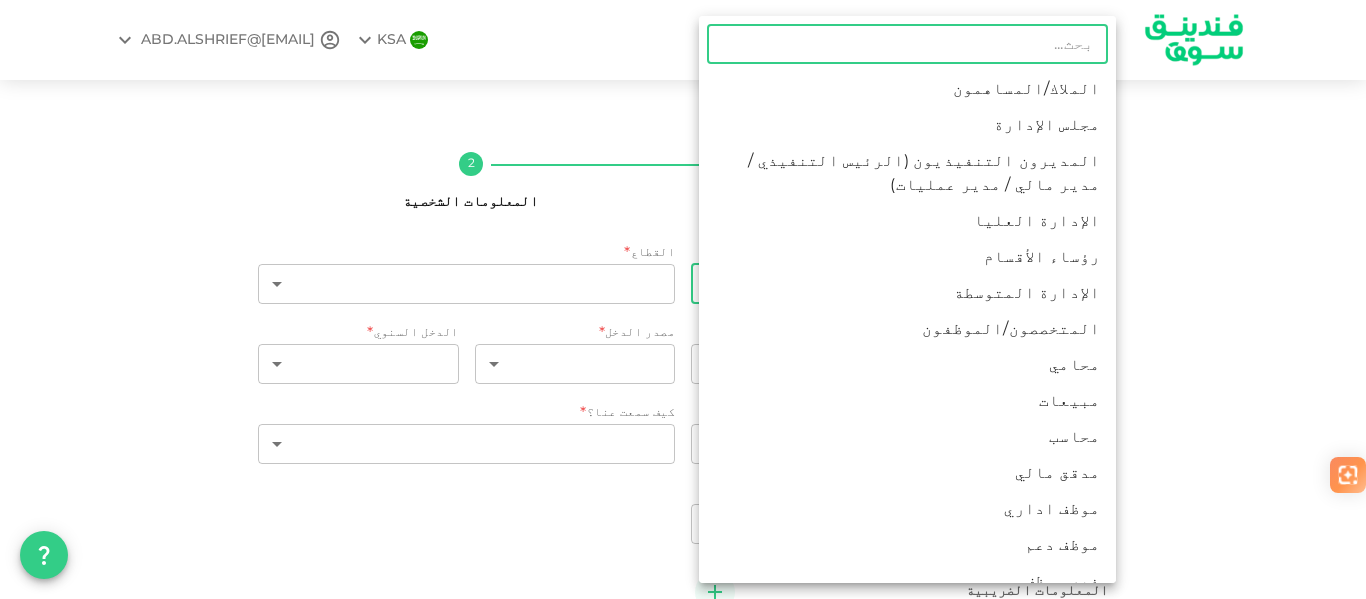 click on "الإدارة المتوسطة" at bounding box center (907, 294) 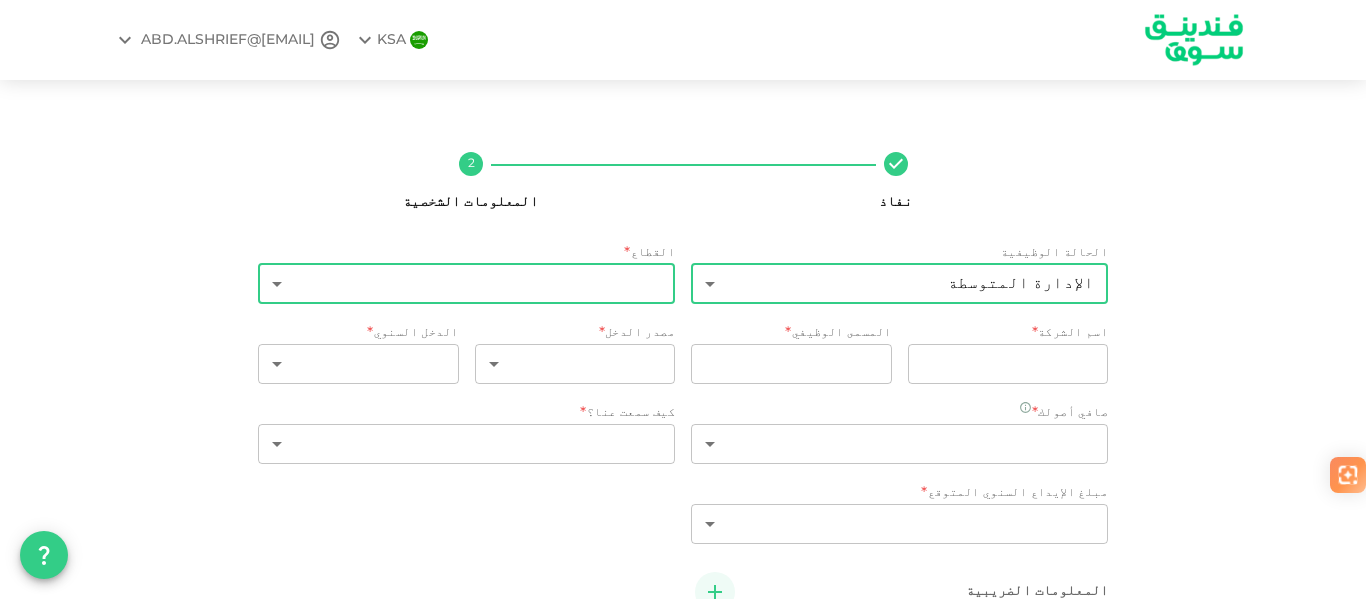click on "KSA ABD.ALSHRIEF@[EMAIL] نفاذ 2 المعلومات الشخصية   الحالة الوظيفية الإدارة المتوسطة 6 ​   القطاع * ​ ​   اسم الشركة * companyName companyName   المسمى الوظيفي * jobTitle jobTitle   مصدر الدخل * ​ ​   الدخل السنوي * ​ ​   صافي أصولك * ​ ​   مبلغ الإيداع السنوي المتوقع * ​ ​   كيف سمعت عنا؟ * ​ ​   المعلومات الضريبية   الدولة * ​ ​ هل لديك رقم ضريبي في هذا البلد؟ Yes No   الرقم الضريبي * الرقم الضريبي الرقم الضريبي رجوع التالي" at bounding box center (683, 299) 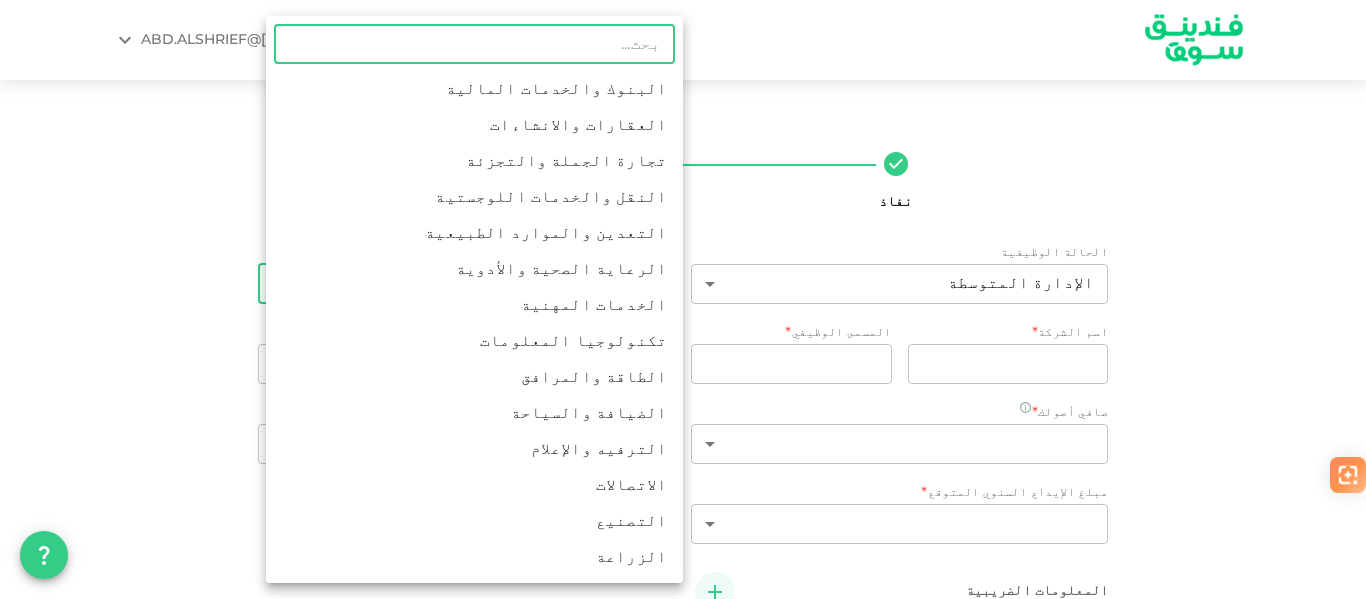 click on "الرعاية الصحية والأدوية" at bounding box center [474, 270] 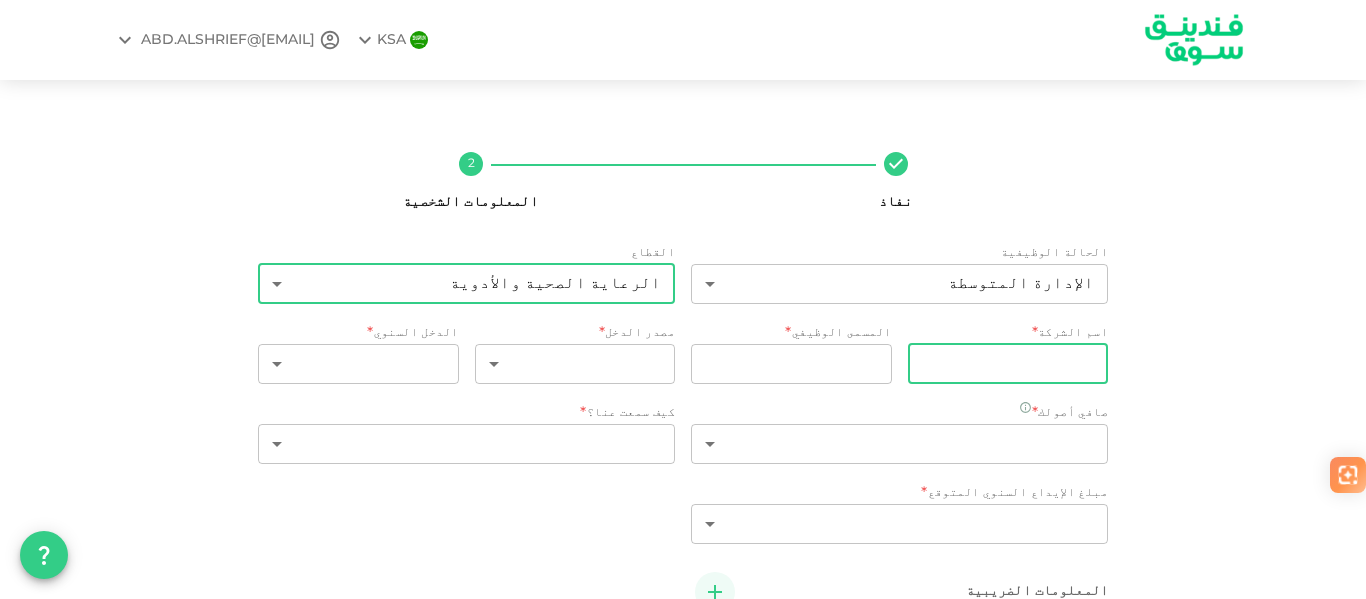 click on "companyName" at bounding box center [1008, 364] 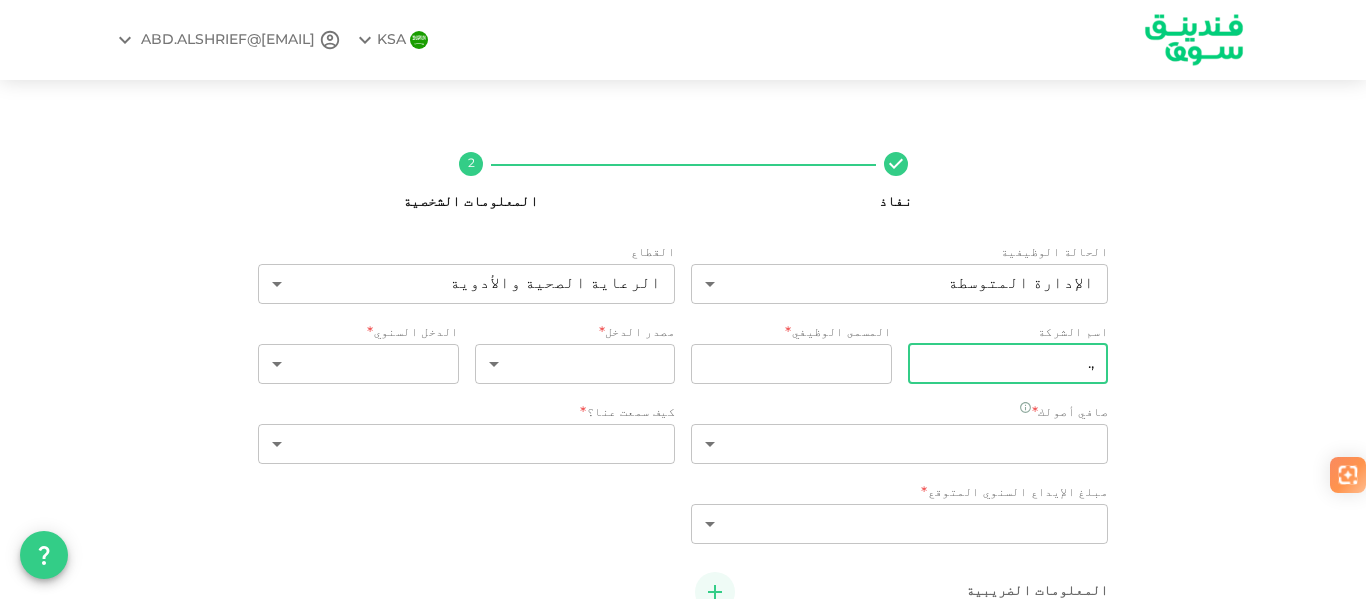 type on "," 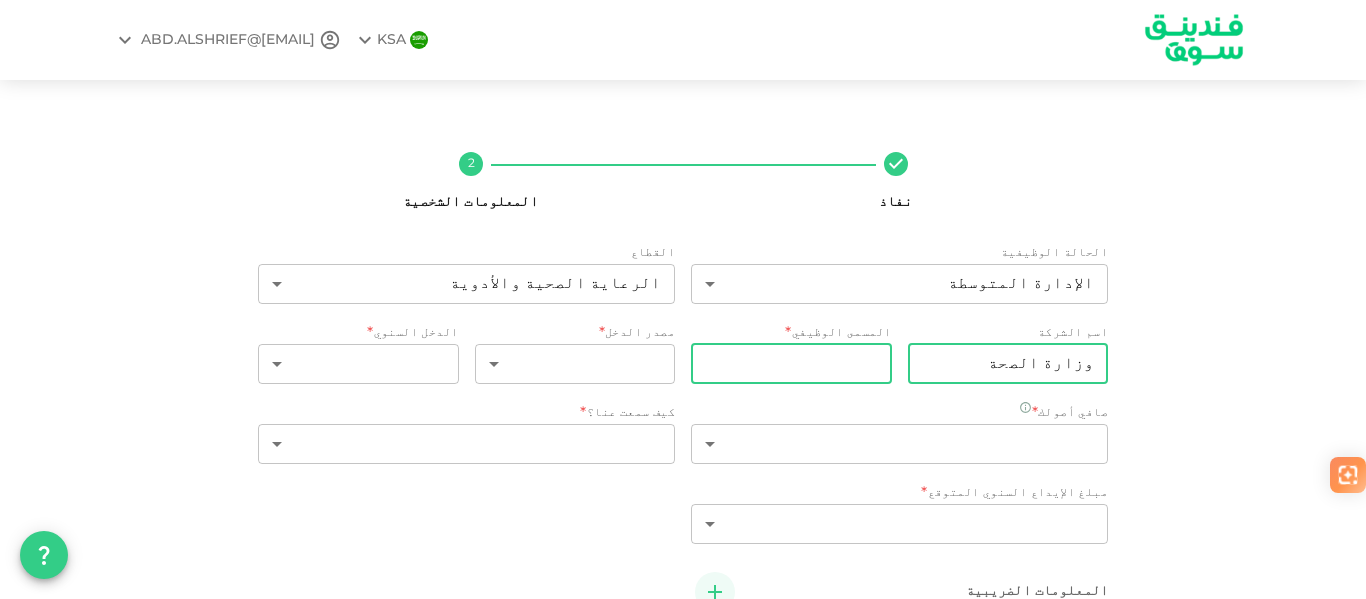type on "وزارة الصحة" 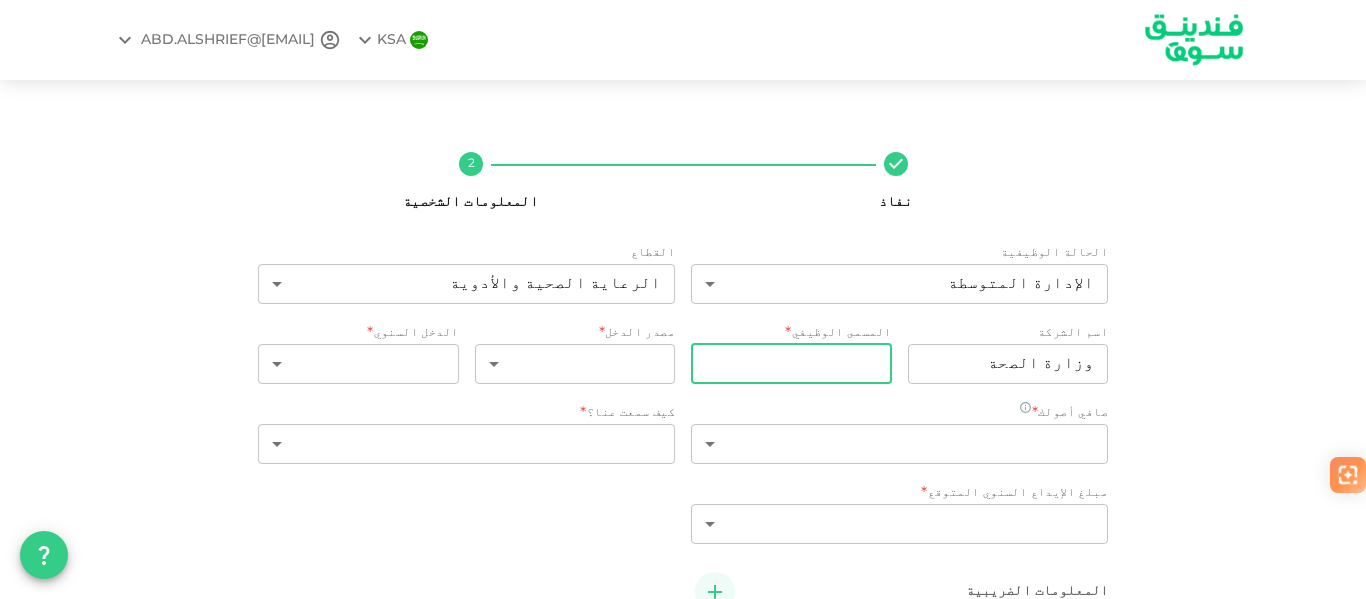 type on "إداري" 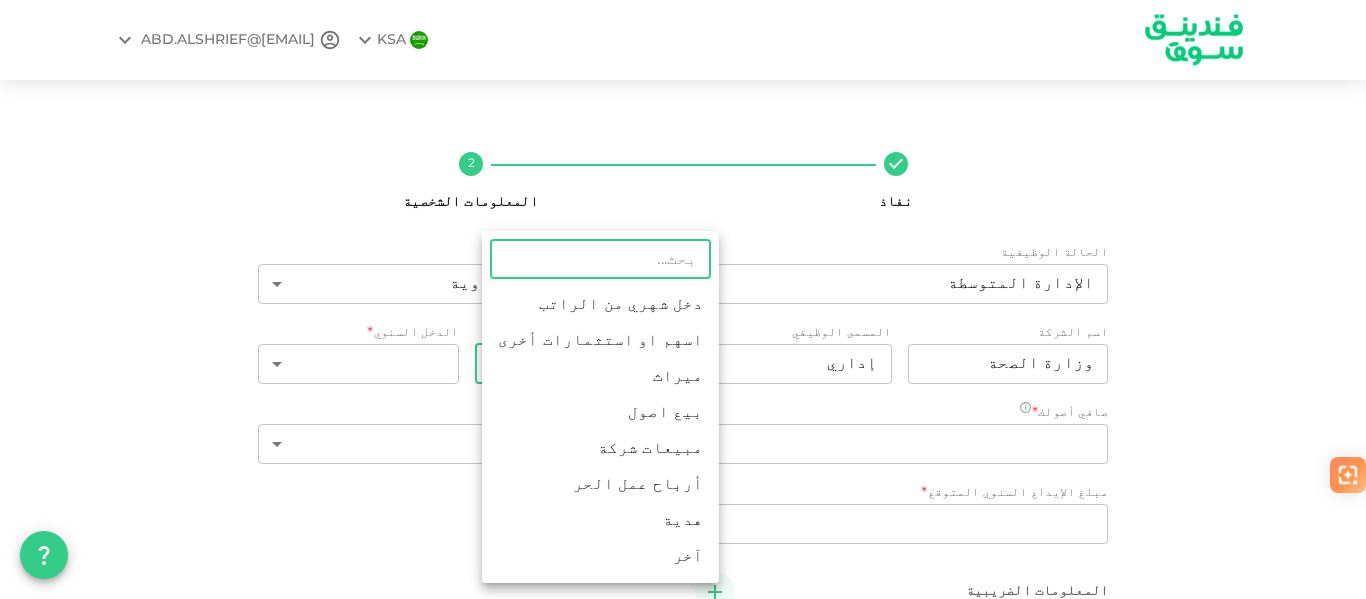 click on "KSA ABD.ALSHRIEF@[EMAIL] نفاذ 2 المعلومات الشخصية   الحالة الوظيفية الإدارة المتوسطة 6 ​   القطاع الرعاية الصحية والأدوية 6 ​   اسم الشركة companyName وزارة الصحة companyName   المسمى الوظيفي jobTitle إداري jobTitle   مصدر الدخل دخل شهري من الراتب 1 ​   الدخل السنوي ʢ 240,000 - 599,999 4 ​   صافي أصولك Less than ʢ 5 million 1 ​   مبلغ الإيداع السنوي المتوقع * ​ ​   كيف سمعت عنا؟ * ​ ​   المعلومات الضريبية   الدولة * ​ ​ هل لديك رقم ضريبي في هذا البلد؟ Yes No   الرقم الضريبي * الرقم الضريبي الرقم الضريبي رجوع التالي
​ دخل شهري من الراتب اسهم او استثمارات أخرى ميراث بيع اصول مبيعات شركة أرباح عمل الحر هدية آخر" at bounding box center (683, 299) 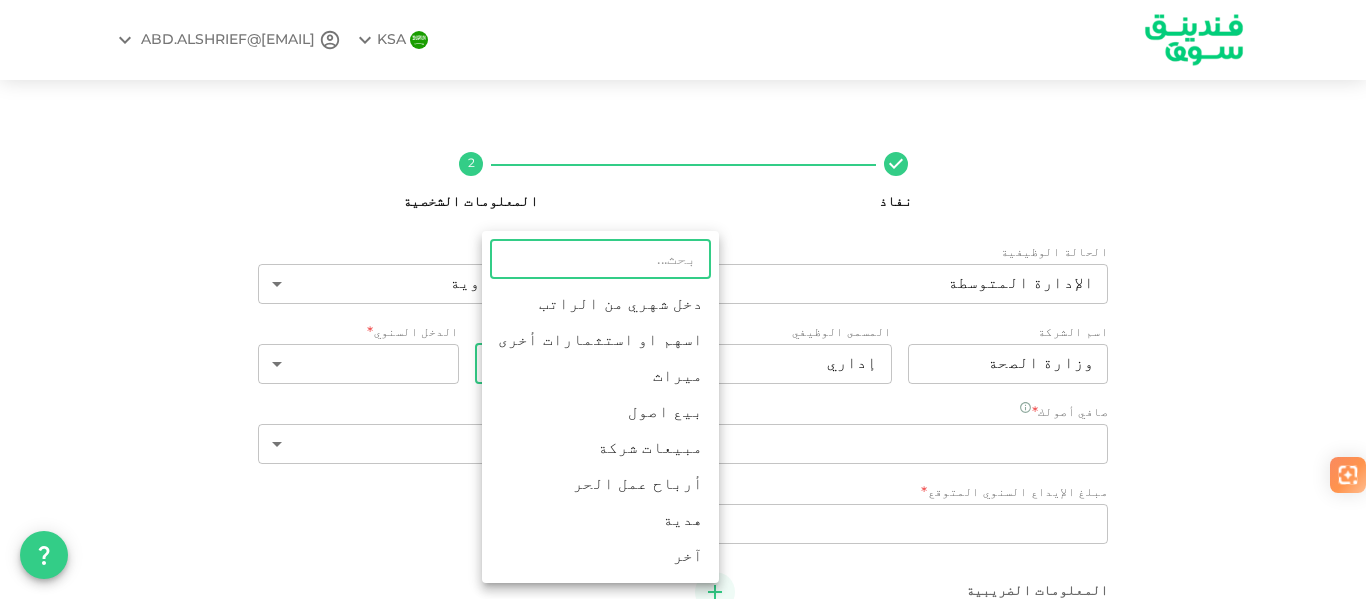 click on "دخل شهري من الراتب" at bounding box center [600, 305] 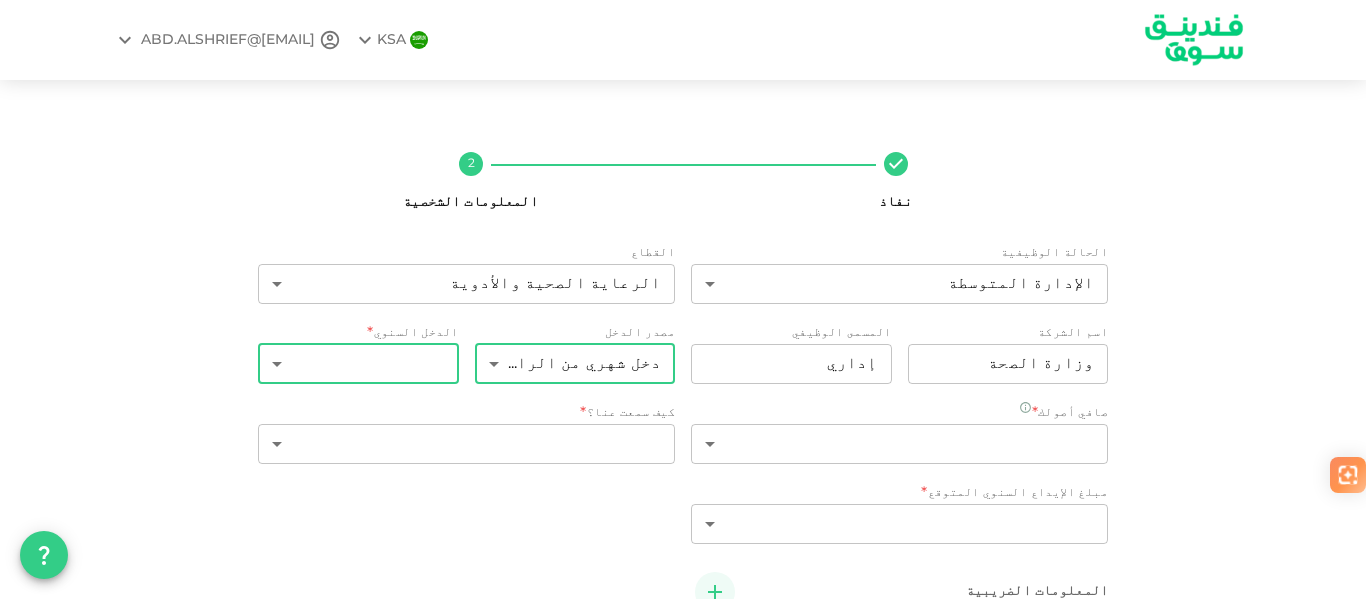 click on "KSA ABD.ALSHRIEF@[EMAIL] نفاذ 2 المعلومات الشخصية   الحالة الوظيفية الإدارة المتوسطة 6 ​   القطاع الرعاية الصحية والأدوية 6 ​   اسم الشركة companyName وزارة الصحة companyName   المسمى الوظيفي jobTitle إداري jobTitle   مصدر الدخل دخل شهري من الراتب 1 ​   الدخل السنوي * ​ ​   صافي أصولك * ​ ​   مبلغ الإيداع السنوي المتوقع * ​ ​   كيف سمعت عنا؟ * ​ ​   المعلومات الضريبية   الدولة * ​ ​ هل لديك رقم ضريبي في هذا البلد؟ Yes No   الرقم الضريبي * الرقم الضريبي الرقم الضريبي رجوع التالي" at bounding box center (683, 299) 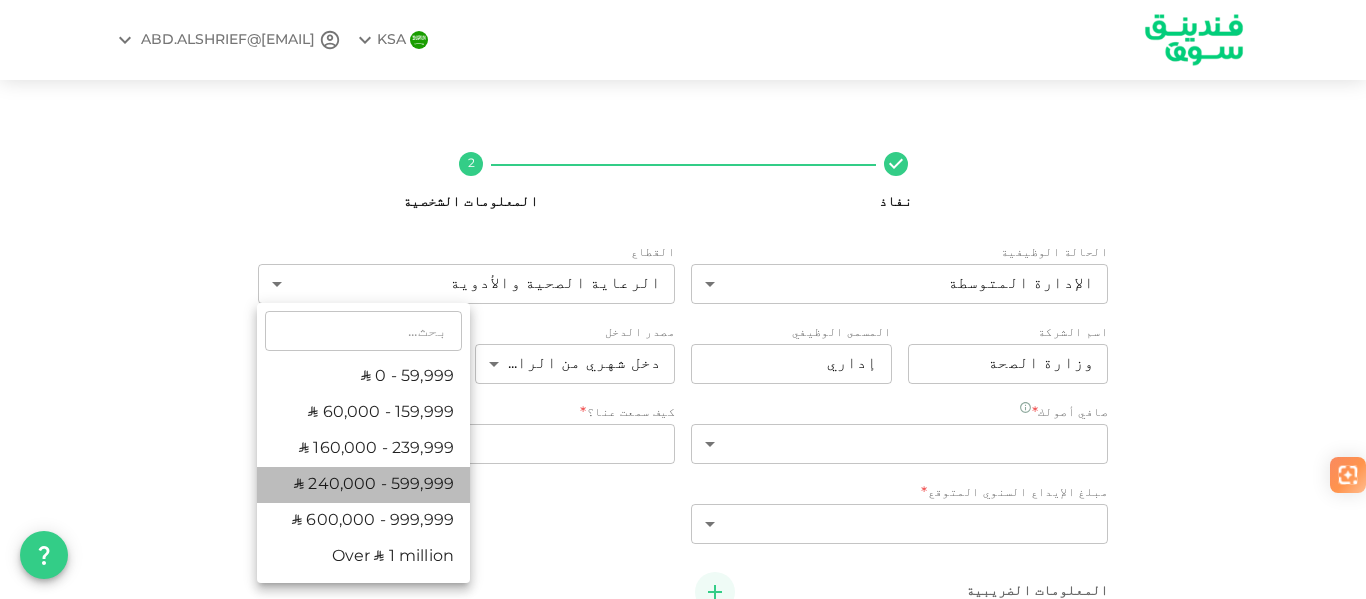 click on "ʢ 240,000 - 599,999" at bounding box center [363, 485] 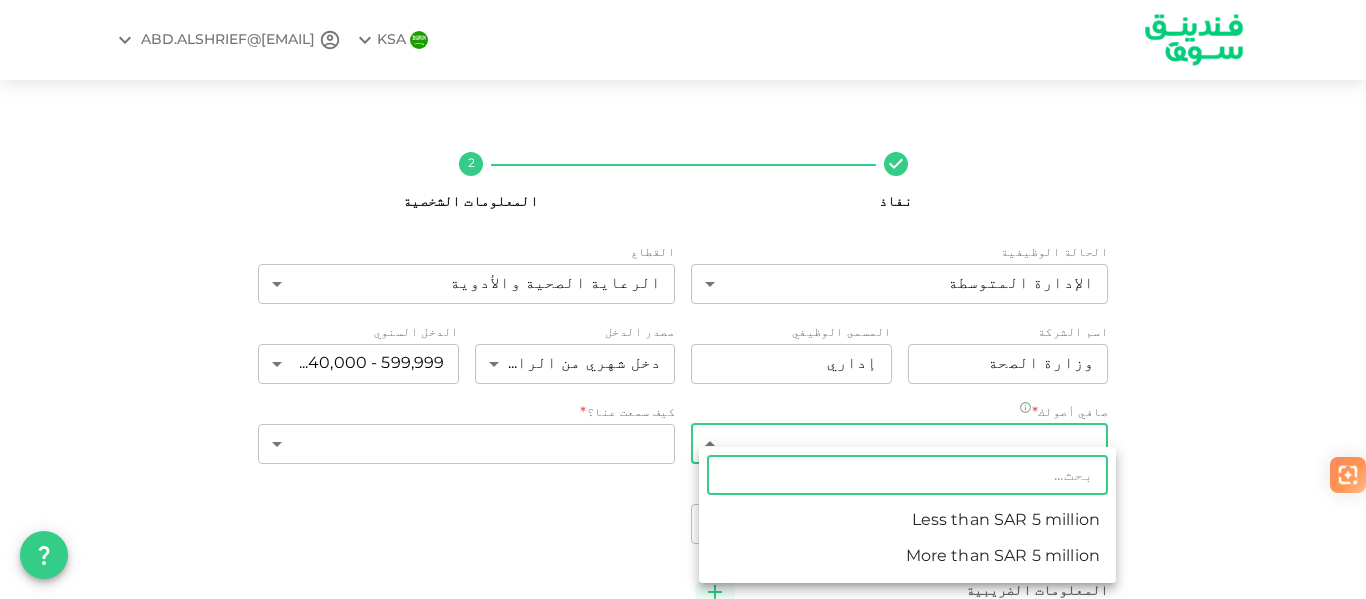 click on "KSA ABD.ALSHRIEF@[EMAIL] نفاذ 2 المعلومات الشخصية   الحالة الوظيفية الإدارة المتوسطة 6 ​   القطاع الرعاية الصحية والأدوية 6 ​   اسم الشركة companyName وزارة الصحة companyName   المسمى الوظيفي jobTitle إداري jobTitle   مصدر الدخل دخل شهري من الراتب 1 ​   الدخل السنوي ʢ 240,000 - 599,999 4 ​   صافي أصولك * ​ ​   مبلغ الإيداع السنوي المتوقع * ​ ​   كيف سمعت عنا؟ * ​ ​   المعلومات الضريبية   الدولة * ​ ​ هل لديك رقم ضريبي في هذا البلد؟ Yes No   الرقم الضريبي * الرقم الضريبي الرقم الضريبي رجوع التالي
​ Less than SAR 5 million More than SAR 5 million" at bounding box center [683, 299] 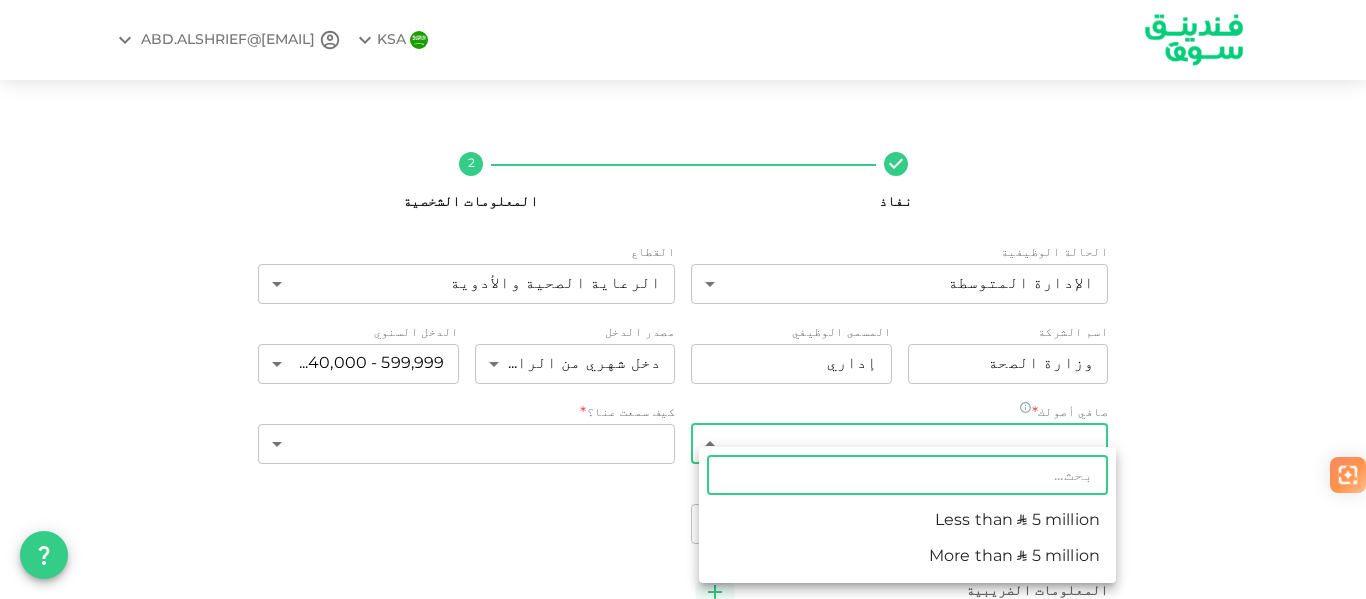 click on "Less than ʢ 5 million" at bounding box center [907, 521] 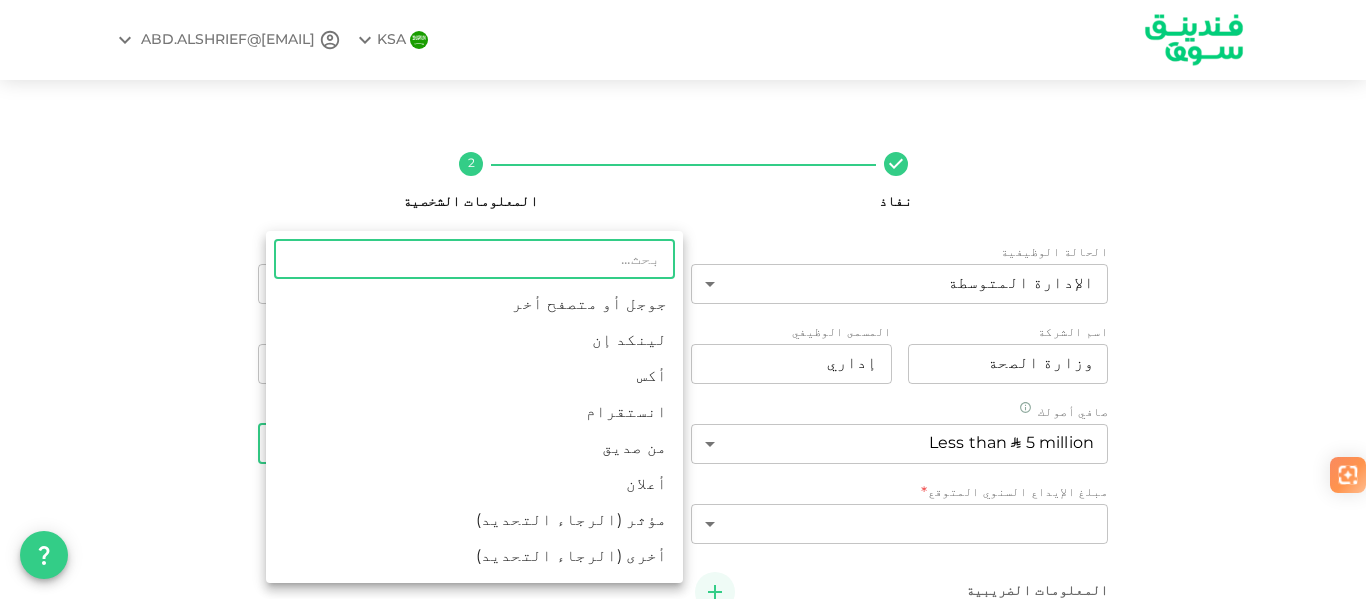 click on "KSA ABD.ALSHRIEF@GMAIL.COM نفاذ 2 المعلومات الشخصية   الحالة الوظيفية الإدارة المتوسطة 6 ​   القطاع الرعاية الصحية والأدوية 6 ​   اسم الشركة companyName وزارة الصحة companyName   المسمى الوظيفي jobTitle إداري jobTitle   مصدر الدخل دخل شهري من الراتب 1 ​   الدخل السنوي ʢ 240,000 - 599,999 4 ​   صافي أصولك Less than ʢ 5 million 1 ​   مبلغ الإيداع السنوي المتوقع * ​ ​   كيف سمعت عنا؟ * ​ ​   المعلومات الضريبية   الدولة * ​ ​ هل لديك رقم ضريبي في هذا البلد؟ Yes No   الرقم الضريبي * الرقم الضريبي الرقم الضريبي رجوع التالي
​ جوجل أو متصفح أخر لينكد إن أكس انستقرام من صديق أعلان مؤثر (الرجاء التحديد) أخرى (الرجاء التحديد)" at bounding box center [683, 299] 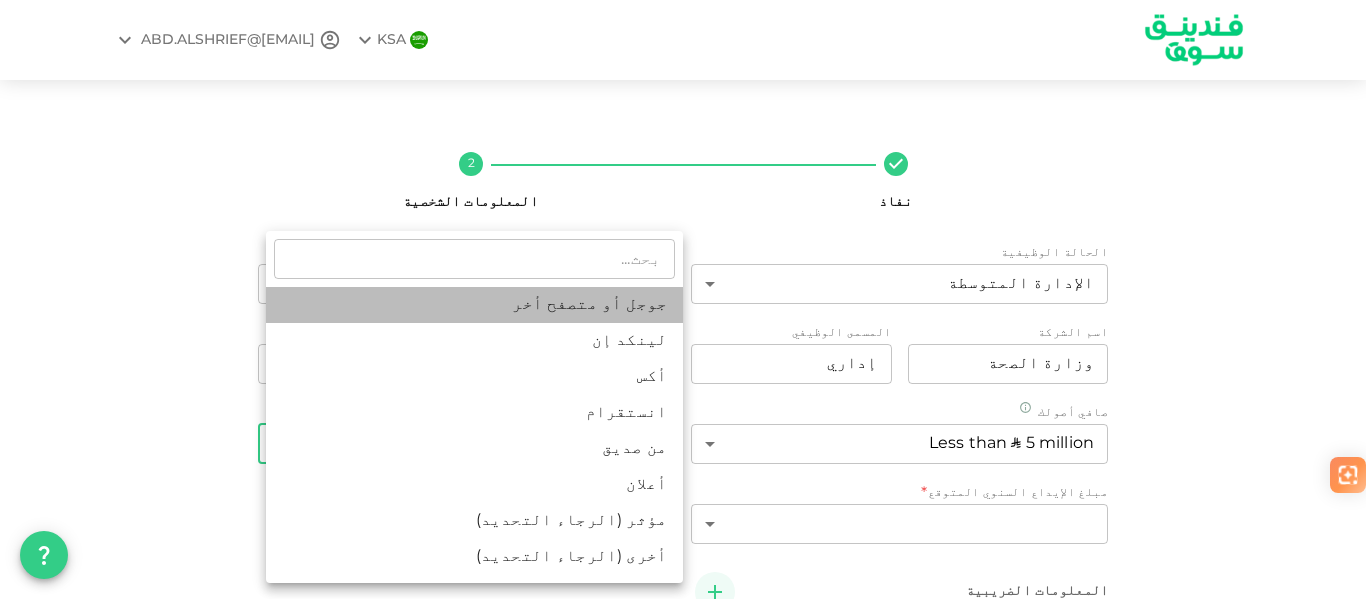 click on "جوجل أو متصفح أخر" at bounding box center [474, 305] 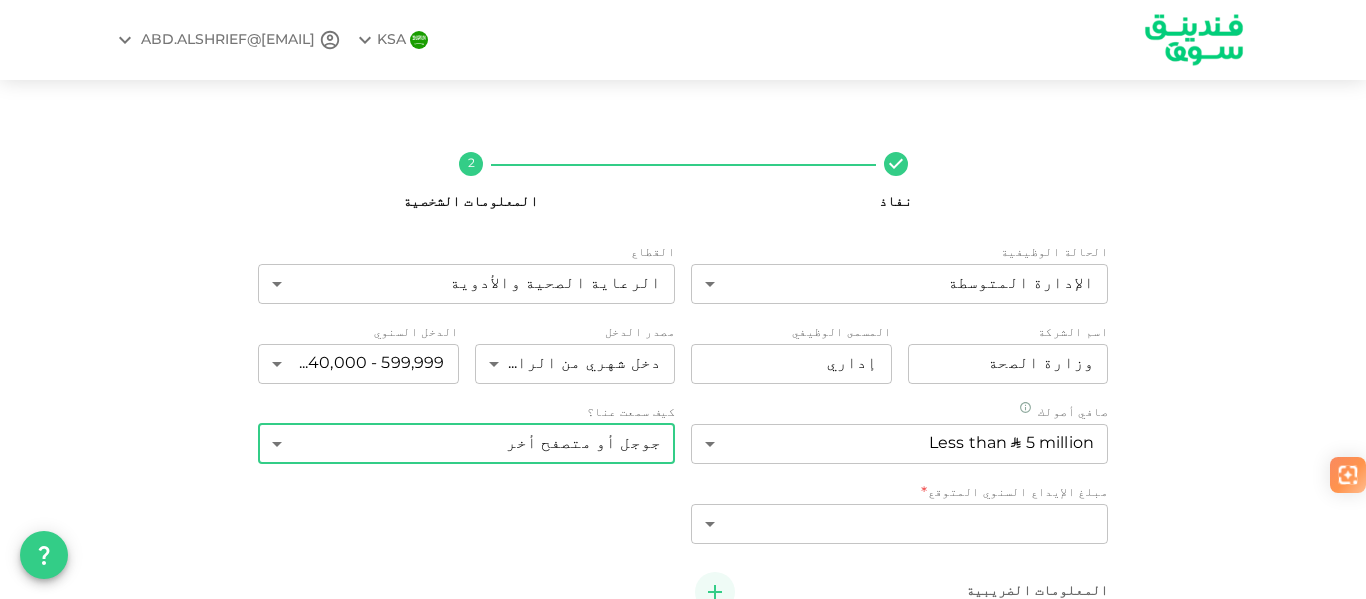 scroll, scrollTop: 200, scrollLeft: 0, axis: vertical 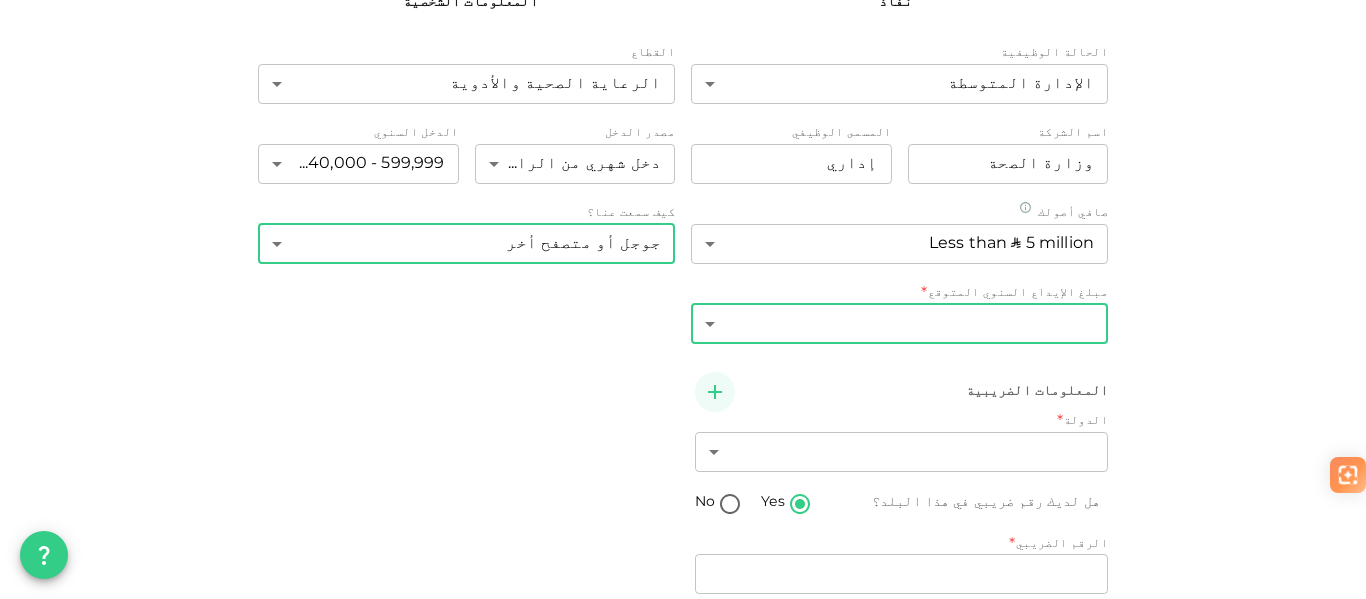 click on "[EMAIL] نفاذ 2 المعلومات الشخصية   الحالة الوظيفية الإدارة المتوسطة 6 ​   القطاع الرعاية الصحية والأدوية 6 ​   اسم الشركة companyName وزارة الصحة companyName   المسمى الوظيفي jobTitle إداري jobTitle   مصدر الدخل دخل شهري من الراتب 1 ​   الدخل السنوي 240,000 - 599,999 4 ​   صافي أصولك Less than 5 million 1 ​   مبلغ الإيداع السنوي المتوقع * ​ ​   كيف سمعت عنا؟ جوجل أو متصفح أخر 1 ​   المعلومات الضريبية   الدولة * ​ ​ هل لديك رقم ضريبي في هذا البلد؟ Yes No   الرقم الضريبي * الرقم الضريبي الرقم الضريبي رجوع التالي" at bounding box center [683, 299] 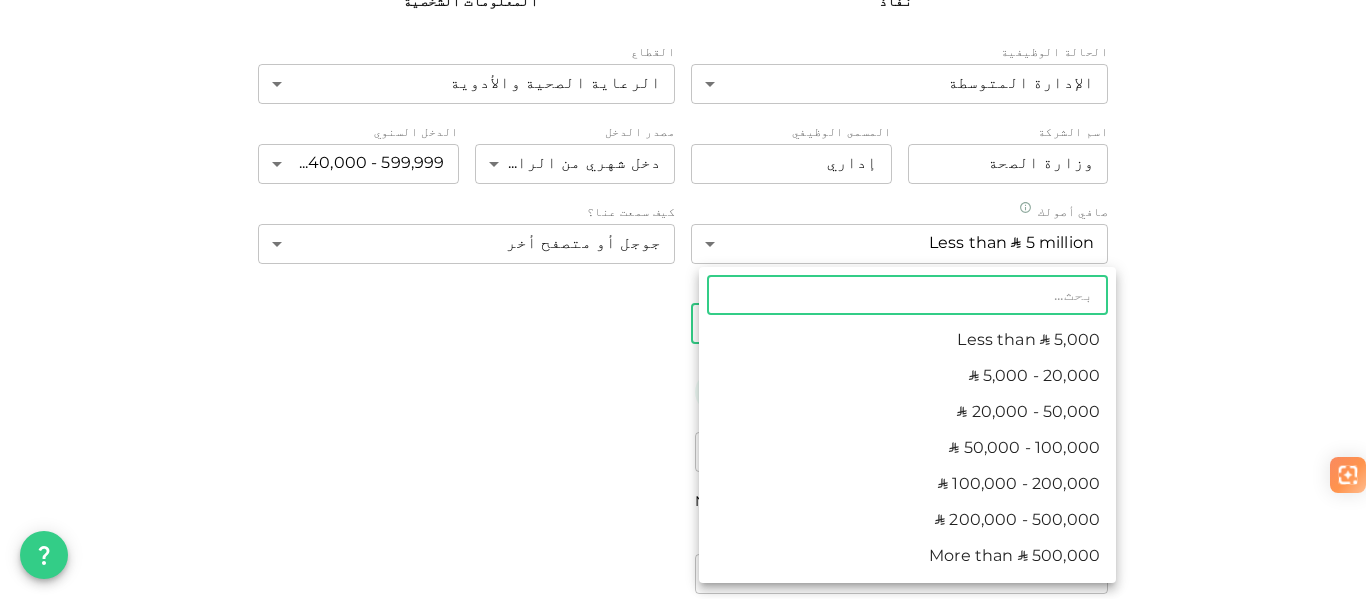 click at bounding box center [683, 299] 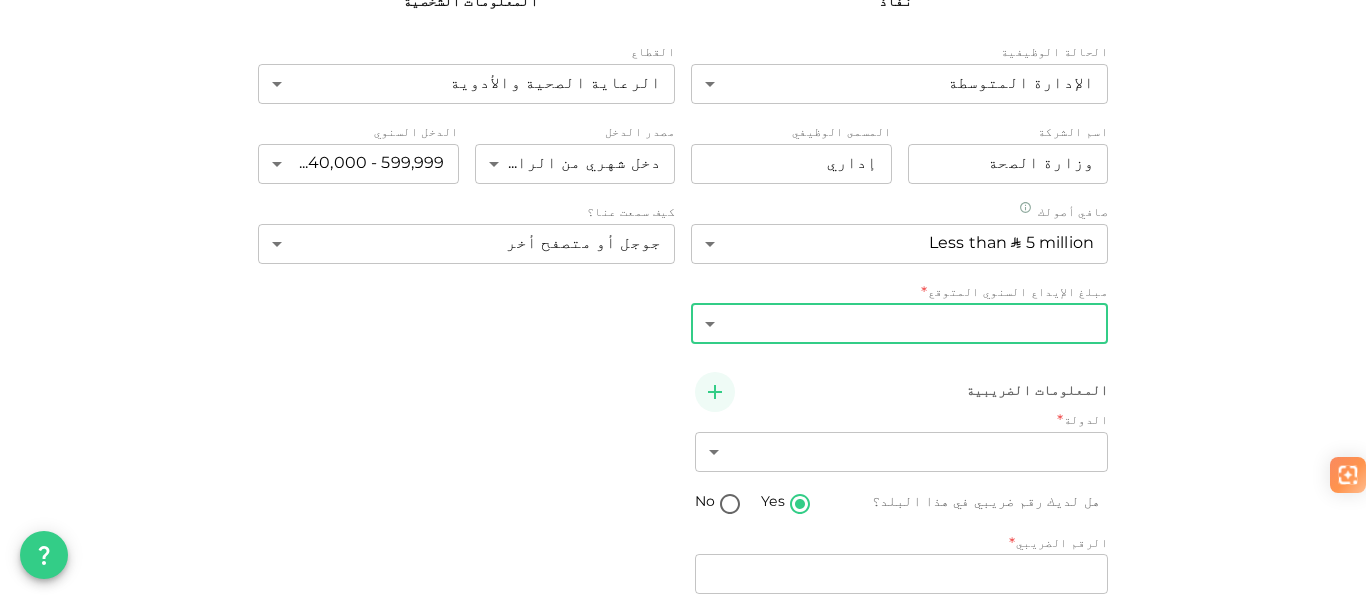 click on "[EMAIL] نفاذ 2 المعلومات الشخصية   الحالة الوظيفية الإدارة المتوسطة 6 ​   القطاع الرعاية الصحية والأدوية 6 ​   اسم الشركة companyName وزارة الصحة companyName   المسمى الوظيفي jobTitle إداري jobTitle   مصدر الدخل دخل شهري من الراتب 1 ​   الدخل السنوي 240,000 - 599,999 4 ​   صافي أصولك Less than 5 million 1 ​   مبلغ الإيداع السنوي المتوقع * ​ ​   كيف سمعت عنا؟ جوجل أو متصفح أخر 1 ​   المعلومات الضريبية   الدولة * ​ ​ هل لديك رقم ضريبي في هذا البلد؟ Yes No   الرقم الضريبي * الرقم الضريبي الرقم الضريبي رجوع التالي" at bounding box center (683, 299) 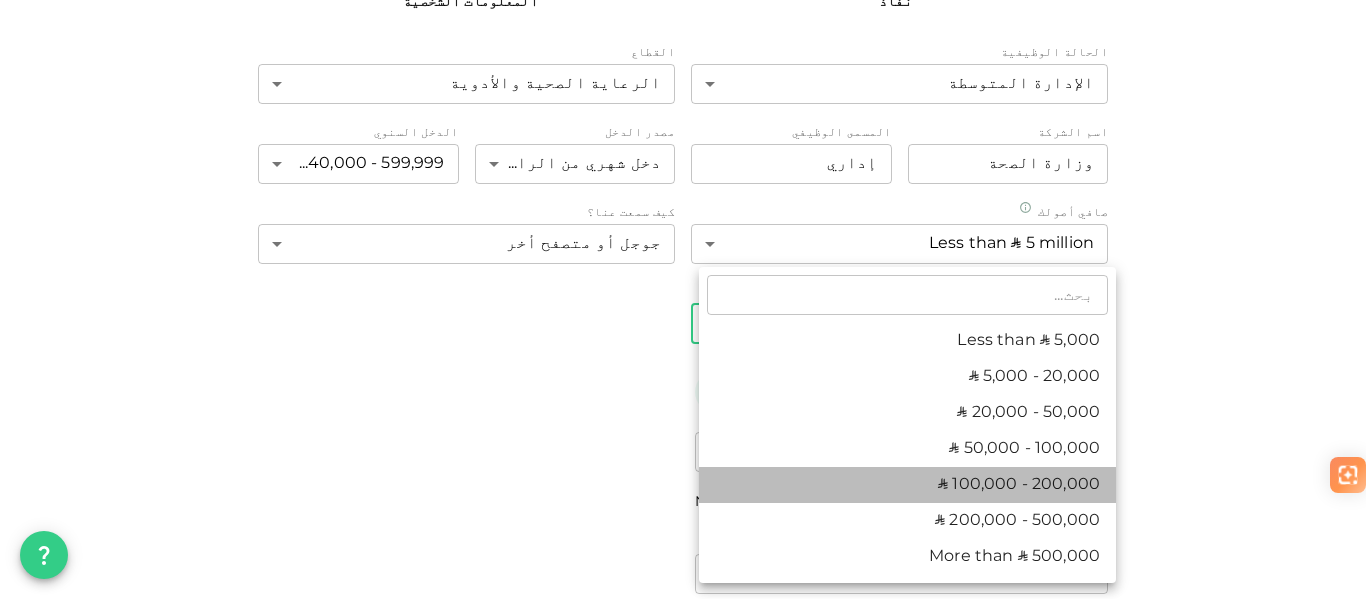 click on "ʢ 100,000 - 200,000" at bounding box center [907, 485] 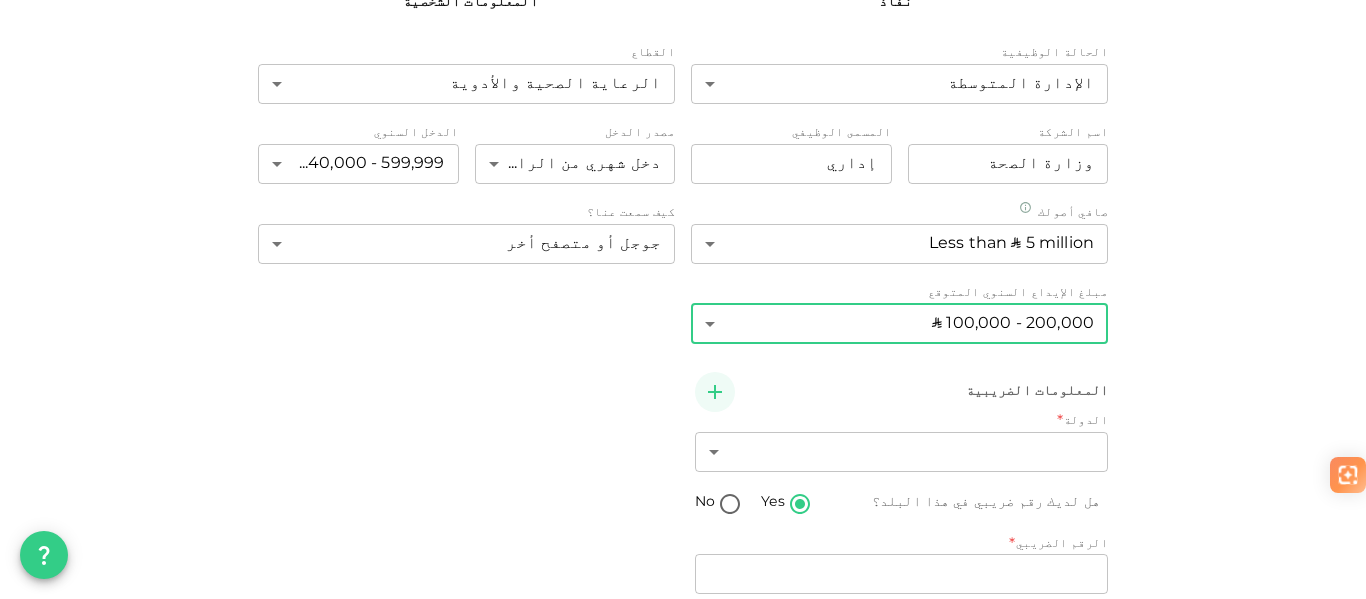 scroll, scrollTop: 283, scrollLeft: 0, axis: vertical 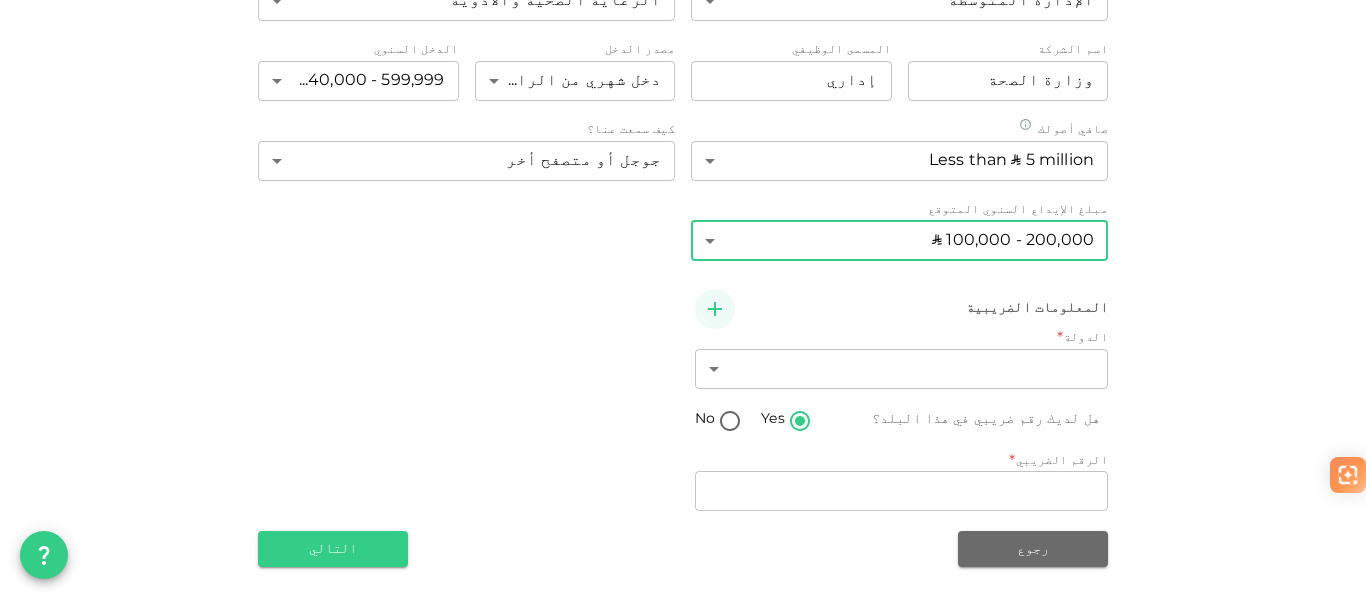 click on "KSA ABD.ALSHRIEF@[EMAIL] نفاذ 2 المعلومات الشخصية   الحالة الوظيفية الإدارة المتوسطة 6 ​   القطاع الرعاية الصحية والأدوية 6 ​   اسم الشركة companyName وزارة الصحة companyName   المسمى الوظيفي jobTitle إداري jobTitle   مصدر الدخل دخل شهري من الراتب 1 ​   الدخل السنوي ʢ 240,000 - 599,999 4 ​   صافي أصولك Less than ʢ 5 million 1 ​   مبلغ الإيداع السنوي المتوقع ʢ 100,000 - 200,000 5 ​   كيف سمعت عنا؟ جوجل أو متصفح أخر 1 ​   المعلومات الضريبية   الدولة * ​ ​ هل لديك رقم ضريبي في هذا البلد؟ Yes No   الرقم الضريبي * الرقم الضريبي الرقم الضريبي رجوع التالي" at bounding box center (683, 299) 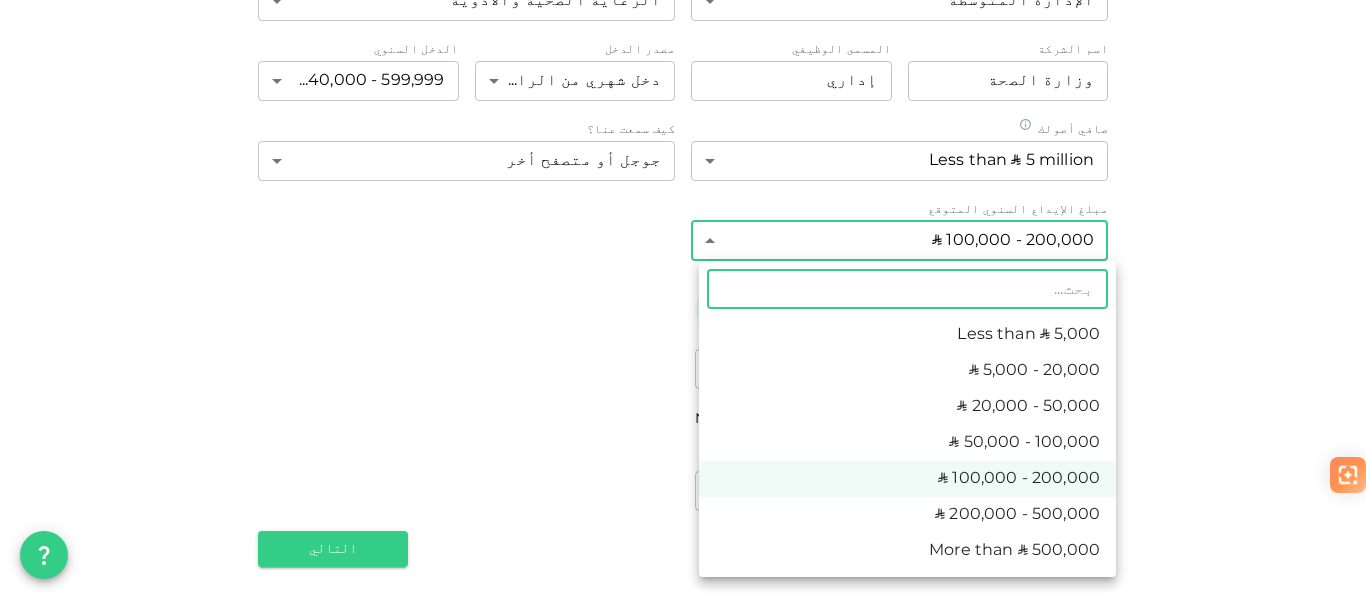 click on "ʢ 200,000 - 500,000" at bounding box center (907, 515) 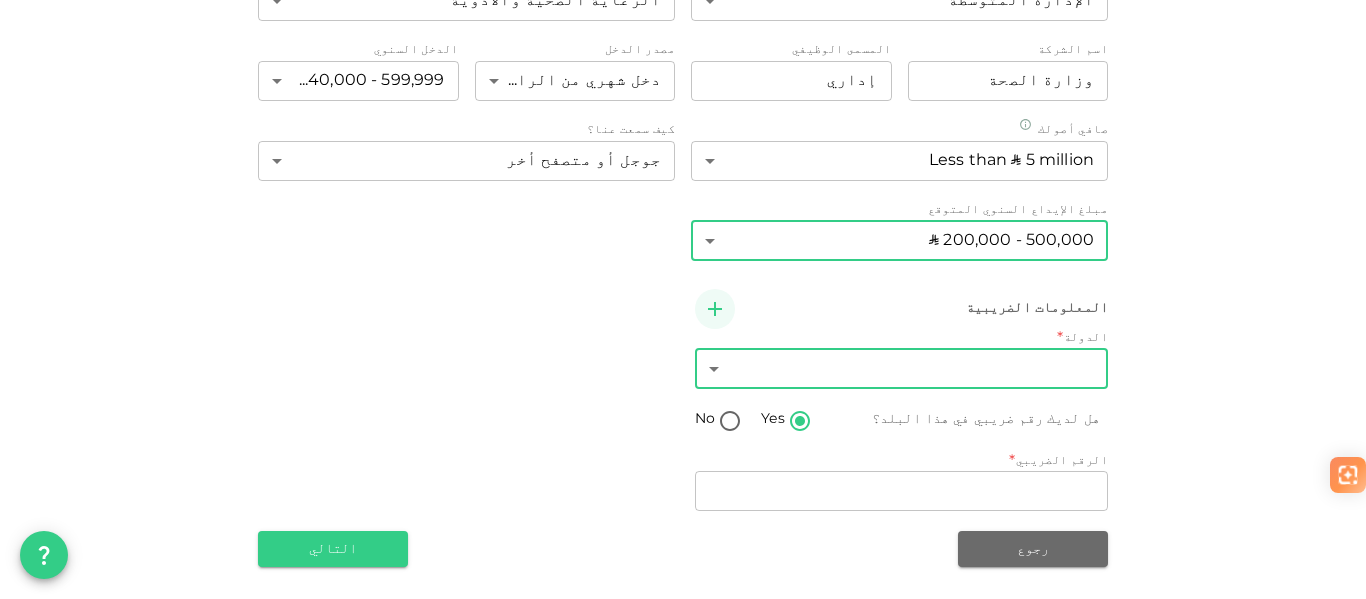 click on "KSA ABD.ALSHRIEF@[EMAIL] نفاذ 2 المعلومات الشخصية   الحالة الوظيفية الإدارة المتوسطة 6 ​   القطاع الرعاية الصحية والأدوية 6 ​   اسم الشركة companyName وزارة الصحة companyName   المسمى الوظيفي jobTitle إداري jobTitle   مصدر الدخل دخل شهري من الراتب 1 ​   الدخل السنوي ʢ 240,000 - 599,999 4 ​   صافي أصولك Less than ʢ 5 million 1 ​   مبلغ الإيداع السنوي المتوقع ʢ 200,000 - 500,000 6 ​   كيف سمعت عنا؟ جوجل أو متصفح أخر 1 ​   المعلومات الضريبية   الدولة * ​ ​ هل لديك رقم ضريبي في هذا البلد؟ Yes No   الرقم الضريبي * الرقم الضريبي الرقم الضريبي رجوع التالي" at bounding box center [683, 299] 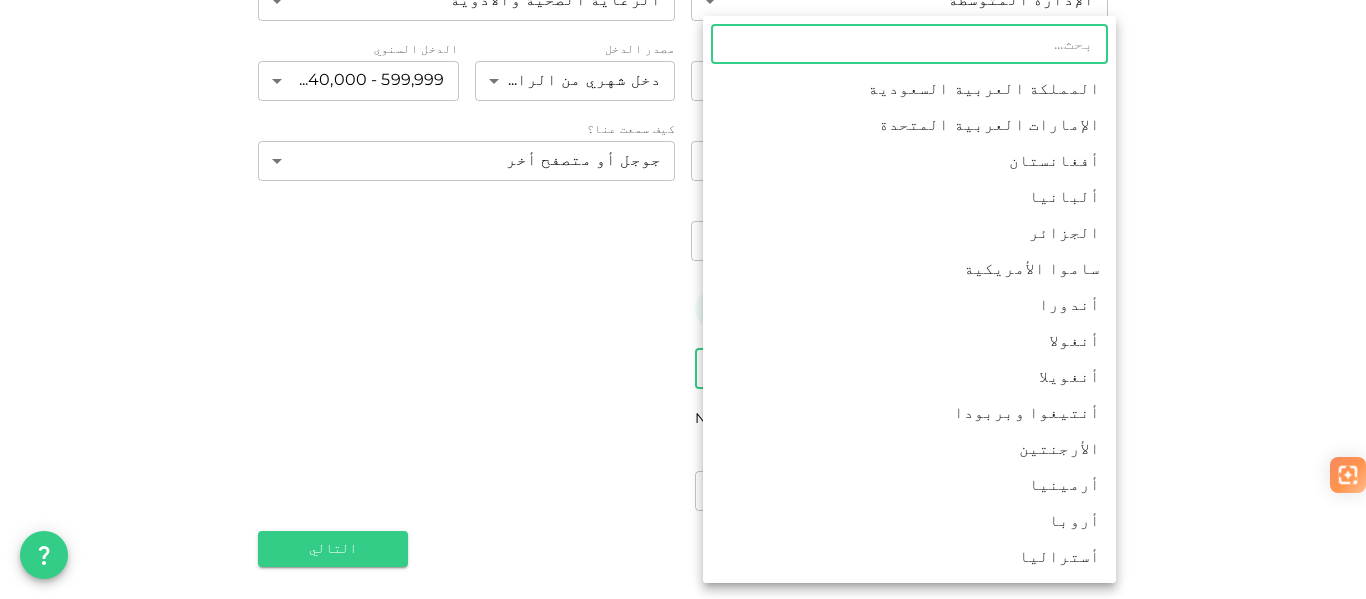 click on "المملكة العربية السعودية" at bounding box center (909, 90) 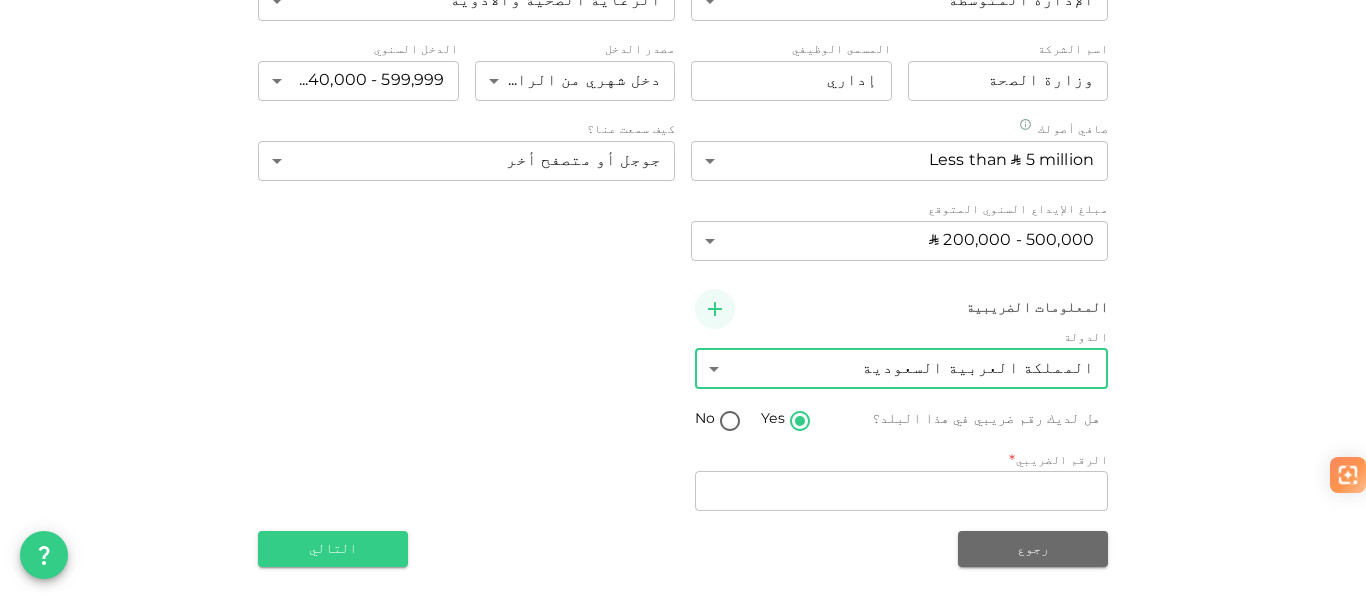 click on "No" at bounding box center (730, 422) 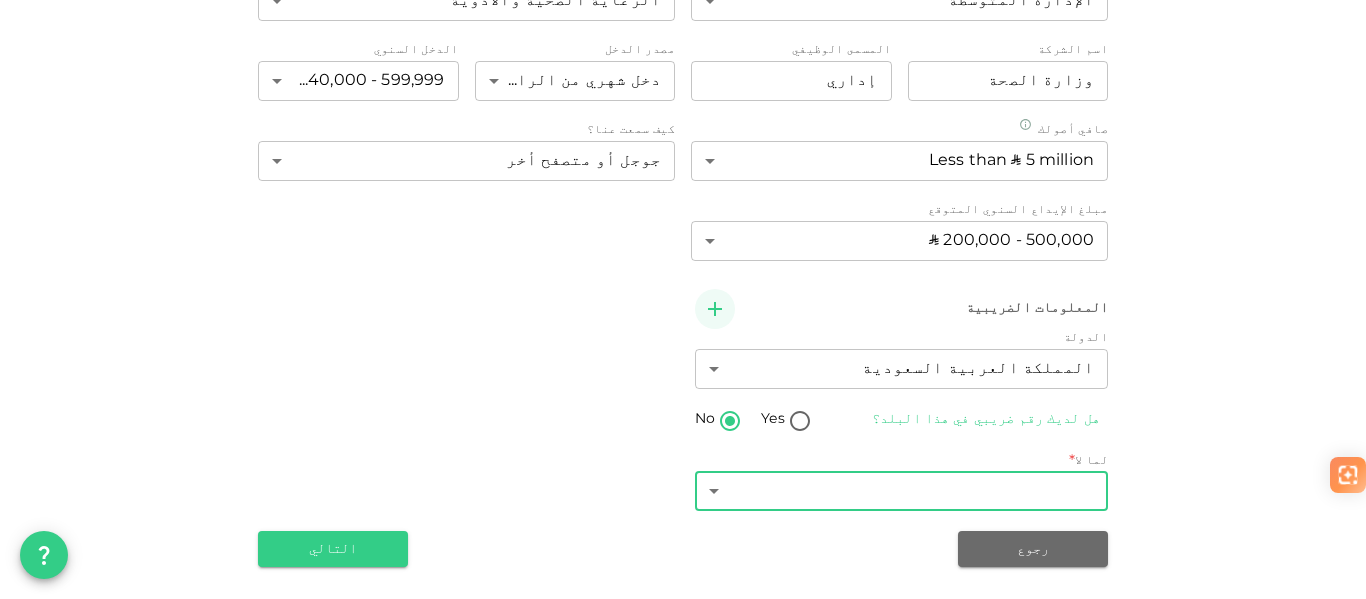click on "KSA ABD.ALSHRIEF@[EMAIL] نفاذ 2 المعلومات الشخصية   الحالة الوظيفية الإدارة المتوسطة 6 ​   القطاع الرعاية الصحية والأدوية 6 ​   اسم الشركة companyName وزارة الصحة companyName   المسمى الوظيفي jobTitle إداري jobTitle   مصدر الدخل دخل شهري من الراتب 1 ​   الدخل السنوي ʢ 240,000 - 599,999 4 ​   صافي أصولك Less than ʢ 5 million 1 ​   مبلغ الإيداع السنوي المتوقع ʢ 200,000 - 500,000 6 ​   كيف سمعت عنا؟ جوجل أو متصفح أخر 1 ​   المعلومات الضريبية   الدولة المملكة العربية السعودية 1 ​ هل لديك رقم ضريبي في هذا البلد؟ Yes No   لما لا  * ​ ​ رجوع التالي" at bounding box center [683, 299] 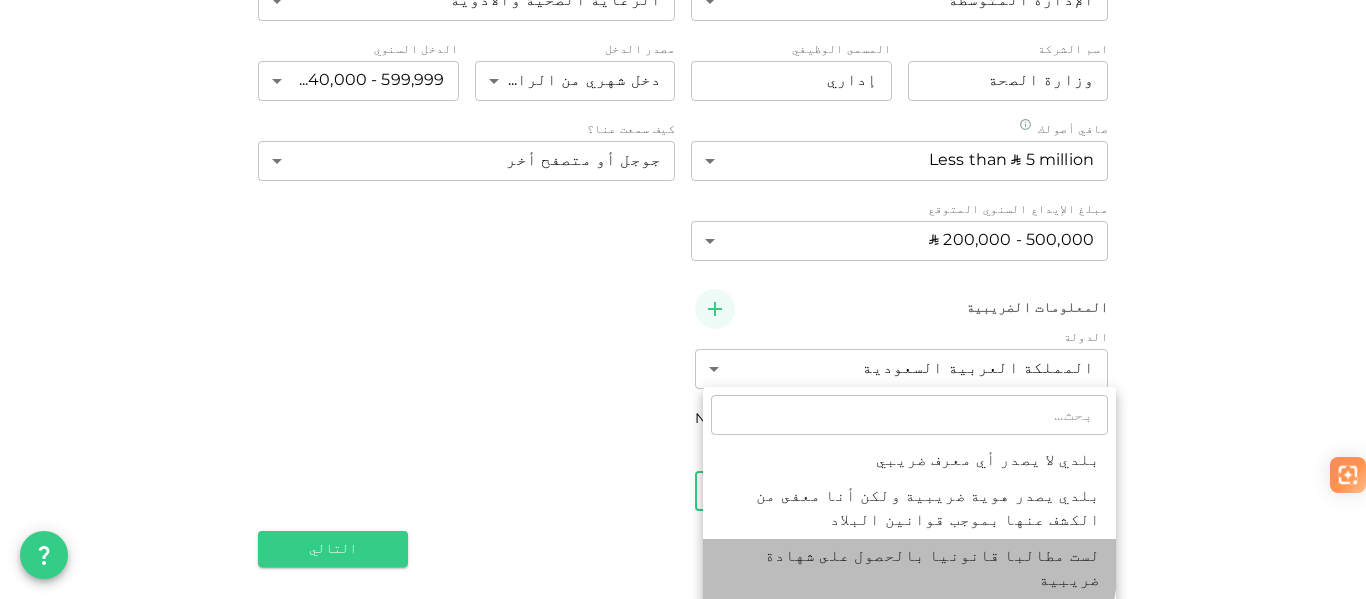 click on "لست مطالبا قانونيا بالحصول على شهادة  ضريبية" at bounding box center [909, 569] 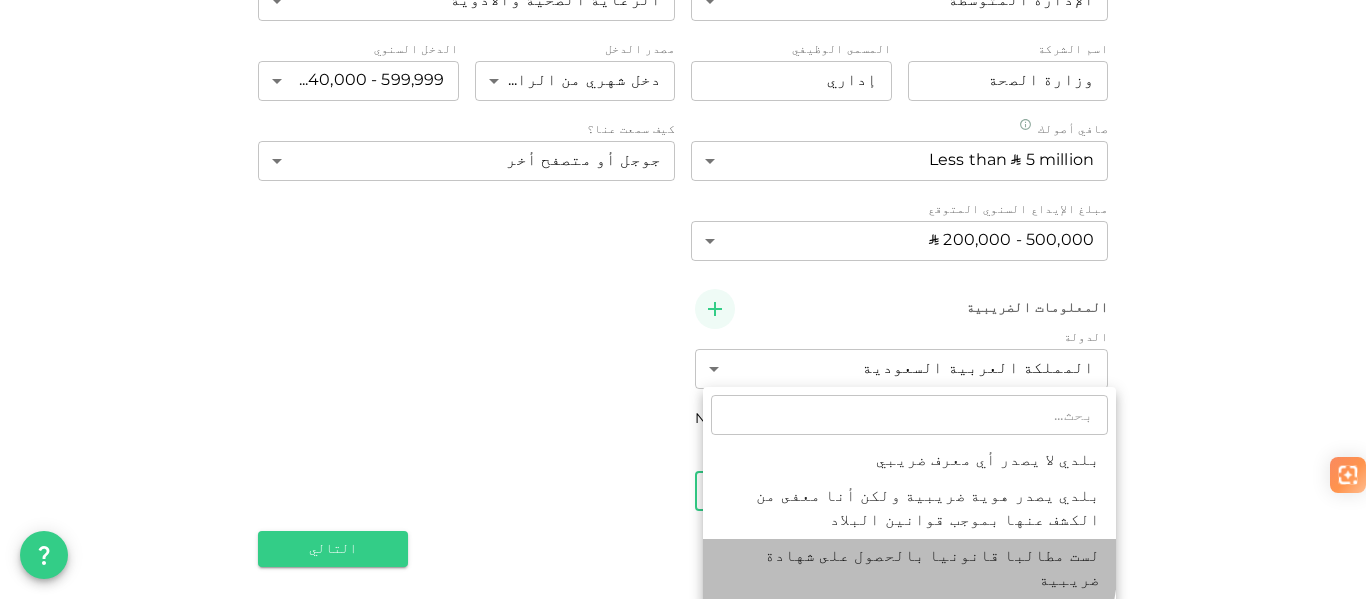type on "3" 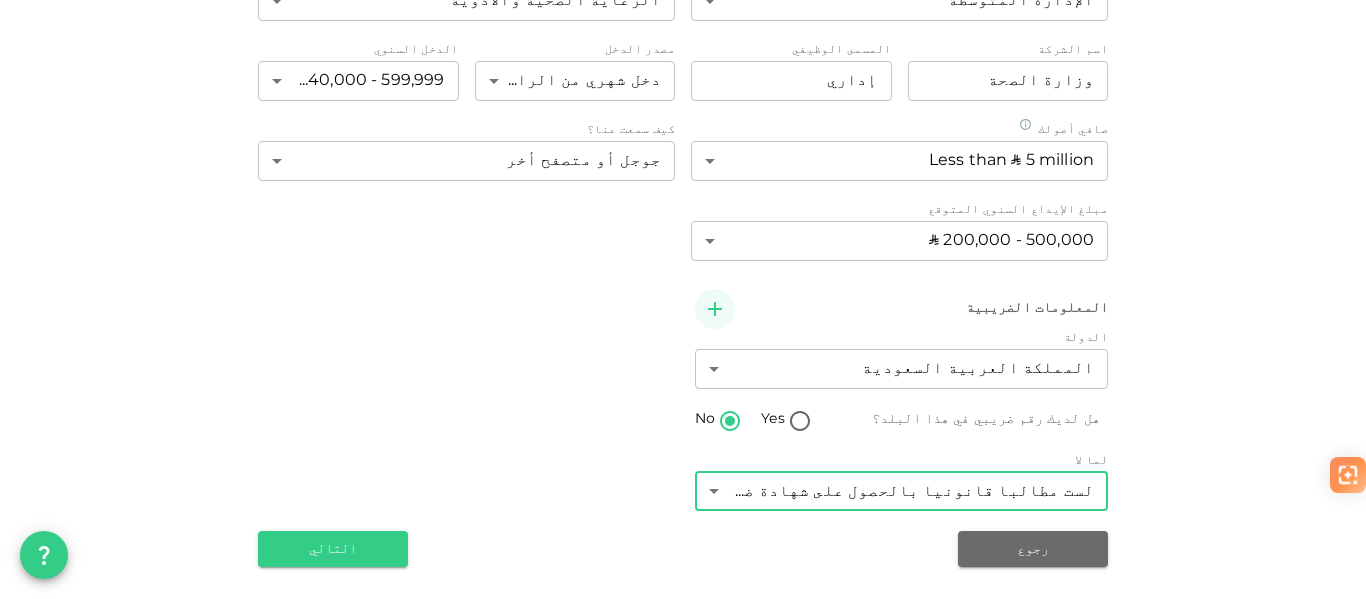 click on "المعلومات الضريبية   الدولة المملكة العربية السعودية 1 ​ هل لديك رقم ضريبي في هذا البلد؟ Yes No   لما لا  لست مطالبا قانونيا بالحصول على شهادة  ضريبية 3 ​" at bounding box center (683, 402) 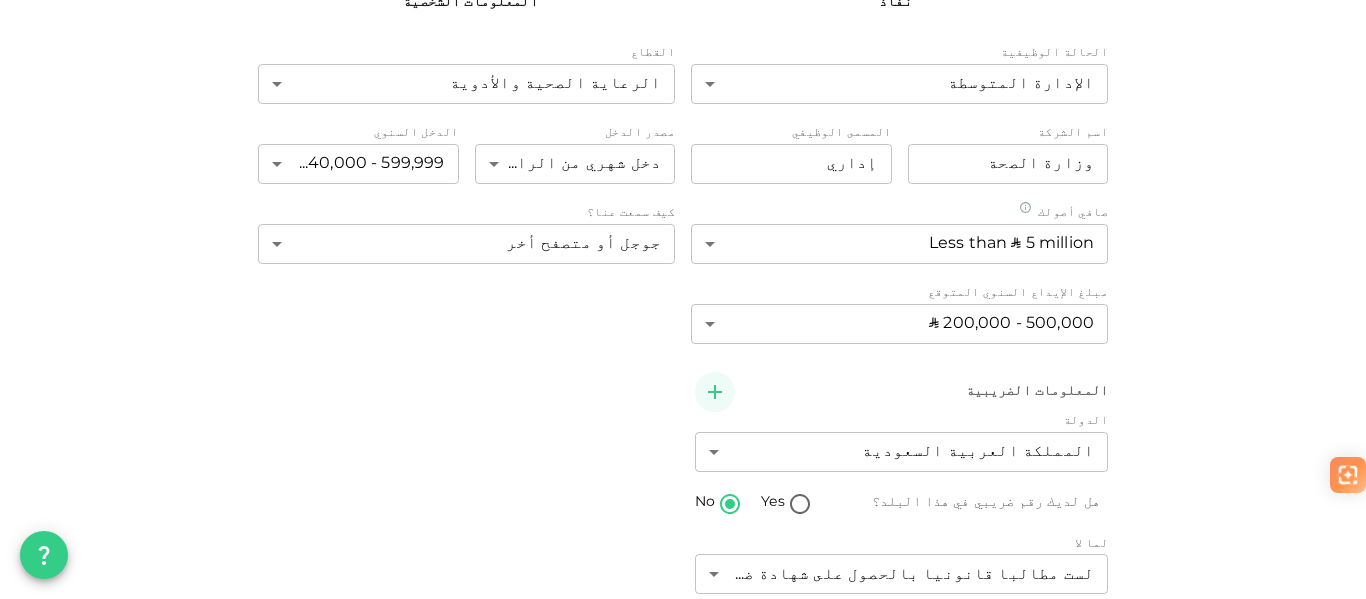 scroll, scrollTop: 283, scrollLeft: 0, axis: vertical 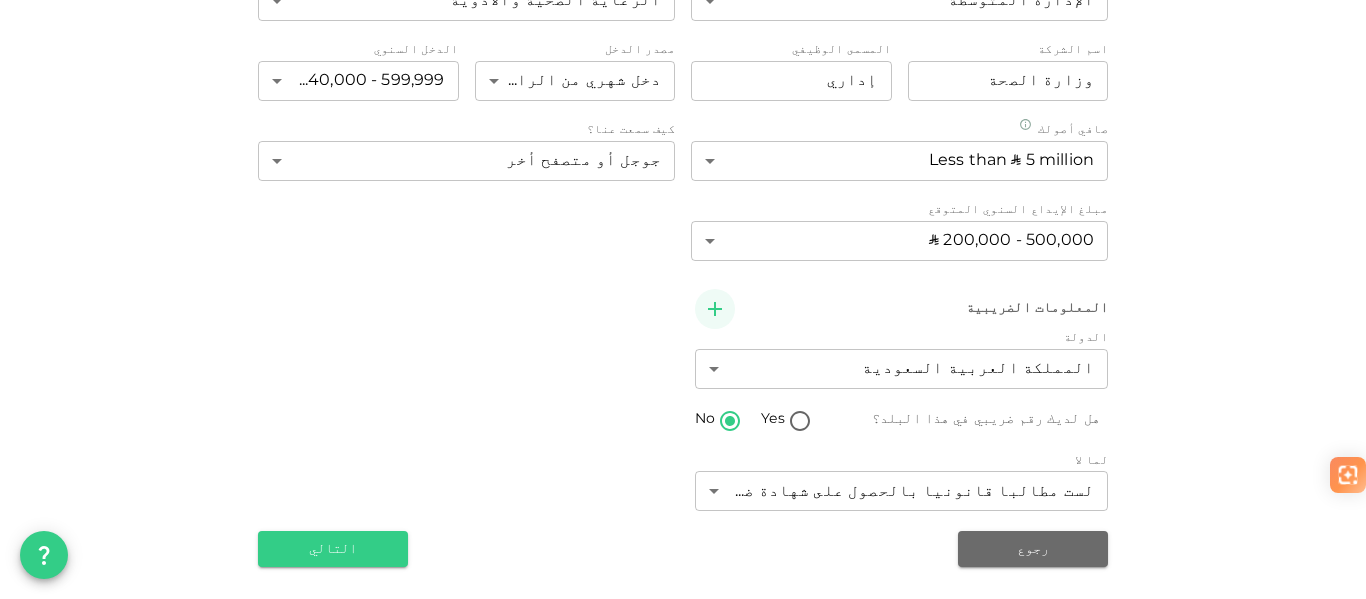 click on "التالي" at bounding box center [333, 549] 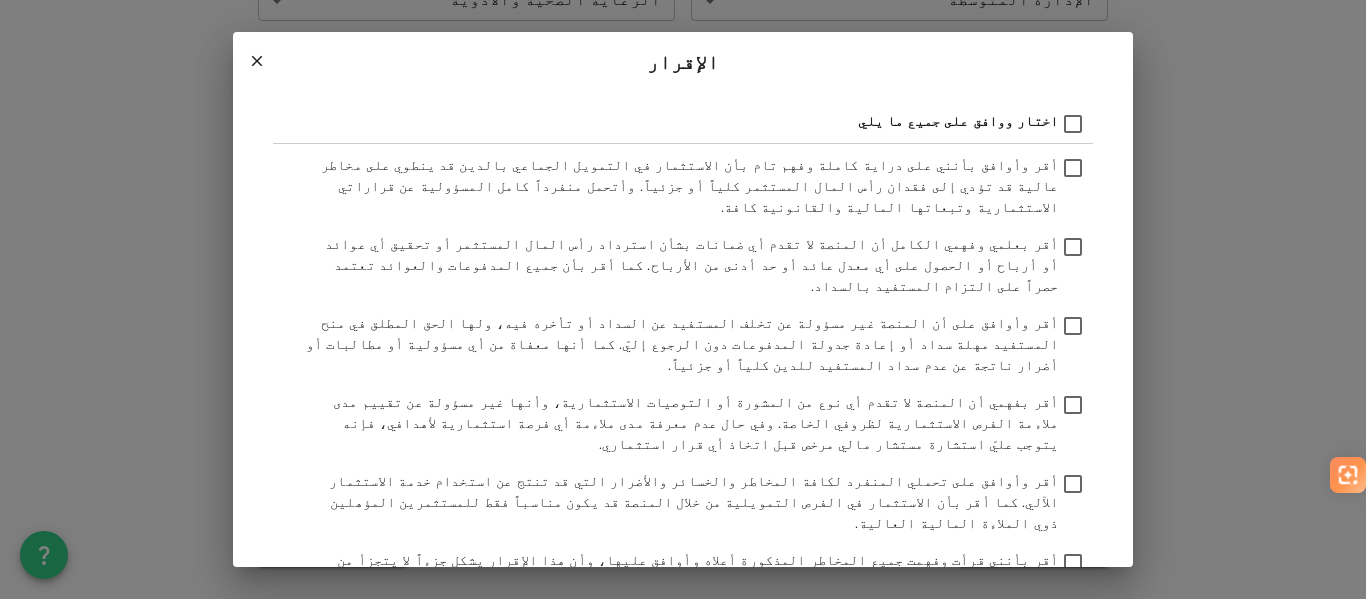 click on "اختار ووافق على جميع ما يلي" at bounding box center [958, 122] 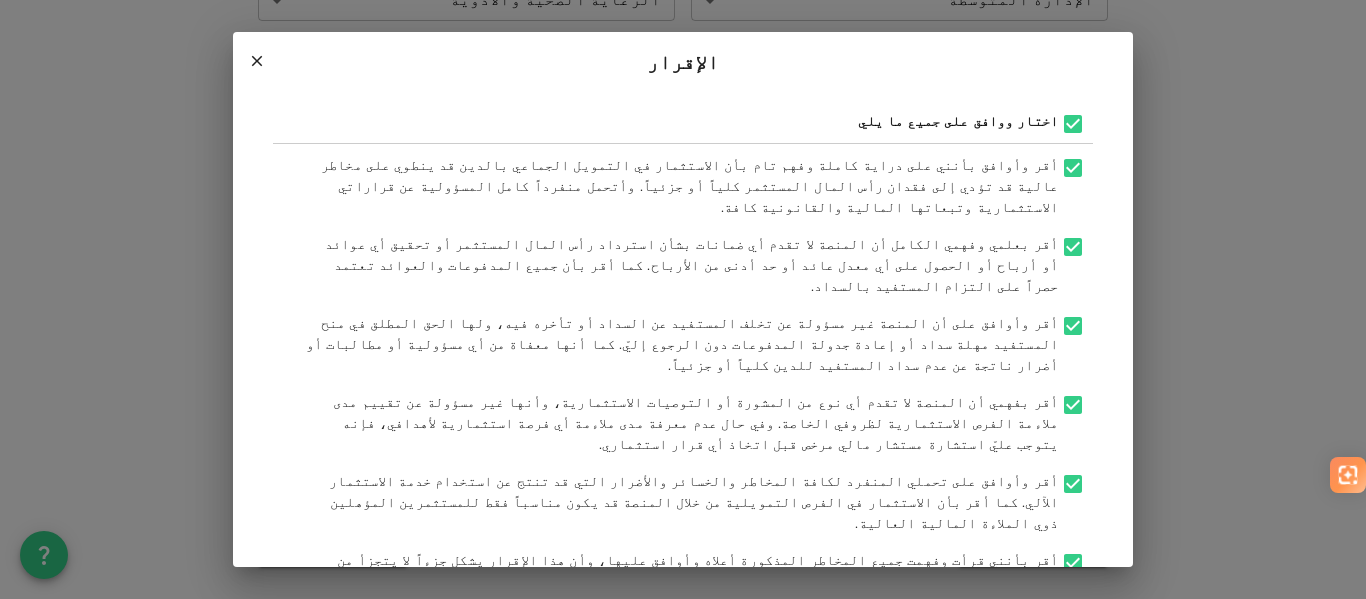scroll, scrollTop: 6, scrollLeft: 0, axis: vertical 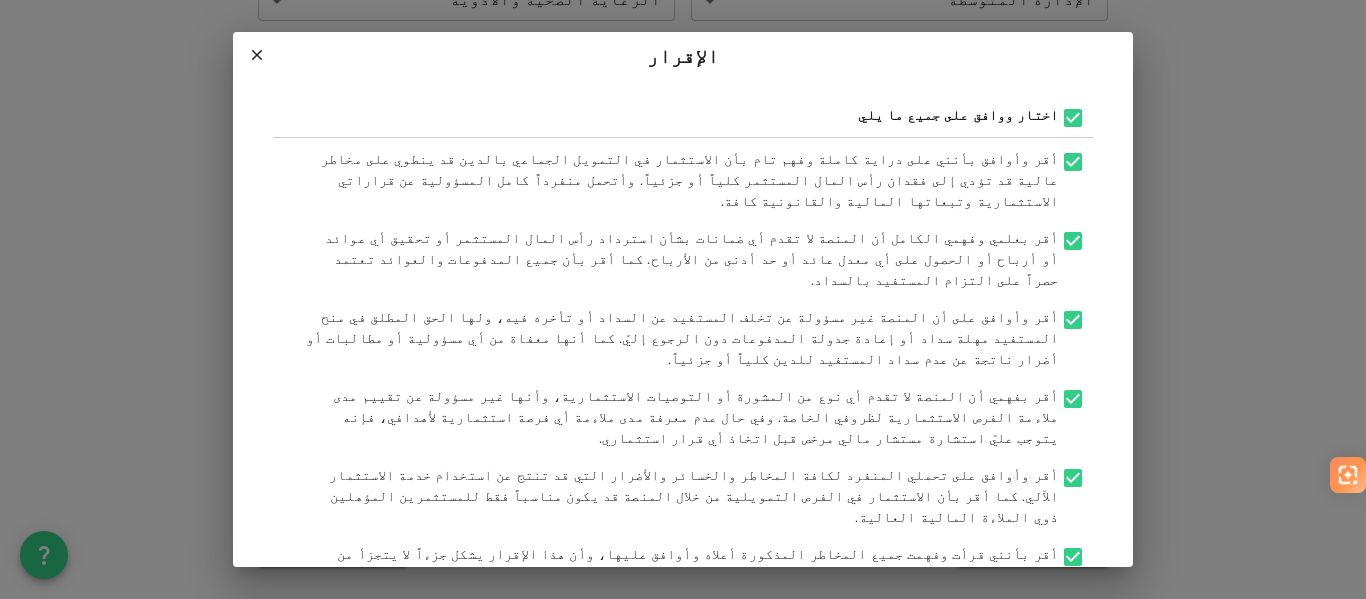 click on "تسليم الطلب" at bounding box center [638, 625] 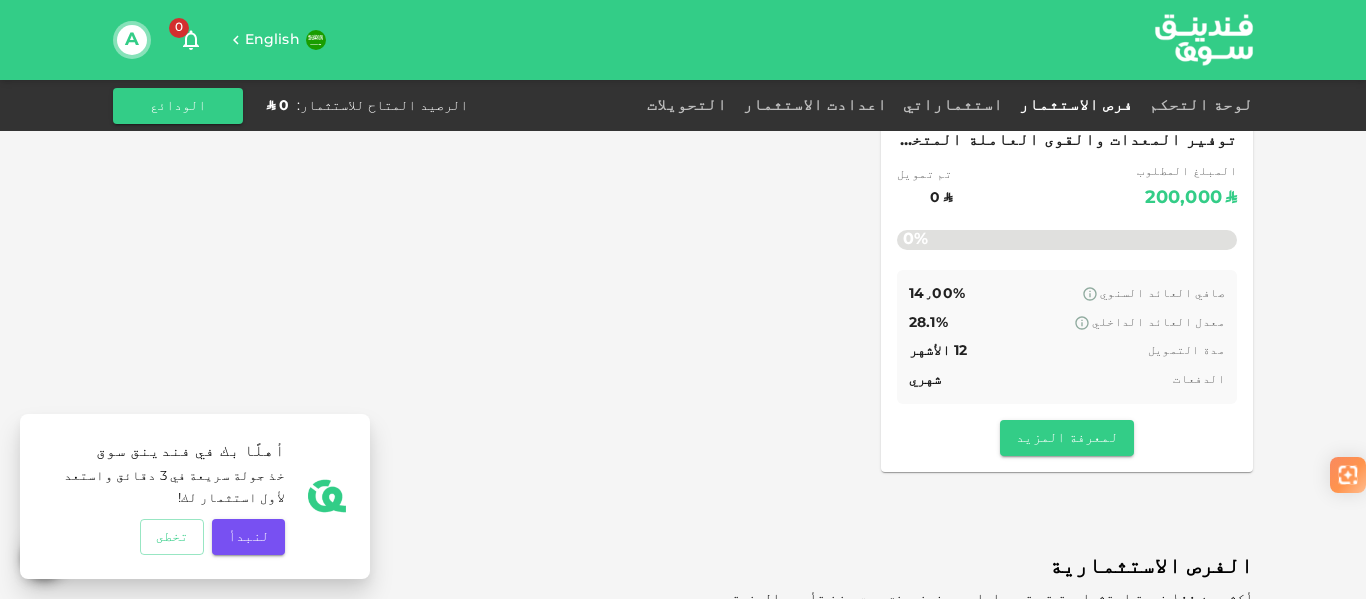 scroll, scrollTop: 200, scrollLeft: 0, axis: vertical 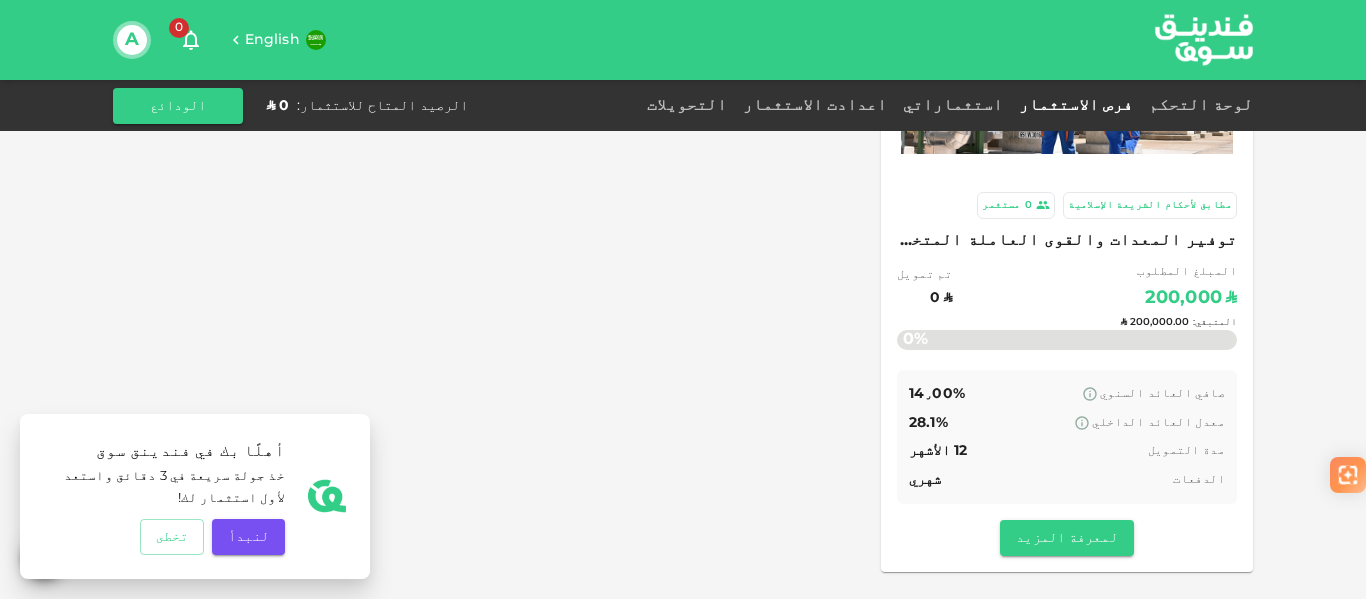 click on "المتبقي : 200,000.00" at bounding box center (1067, 322) 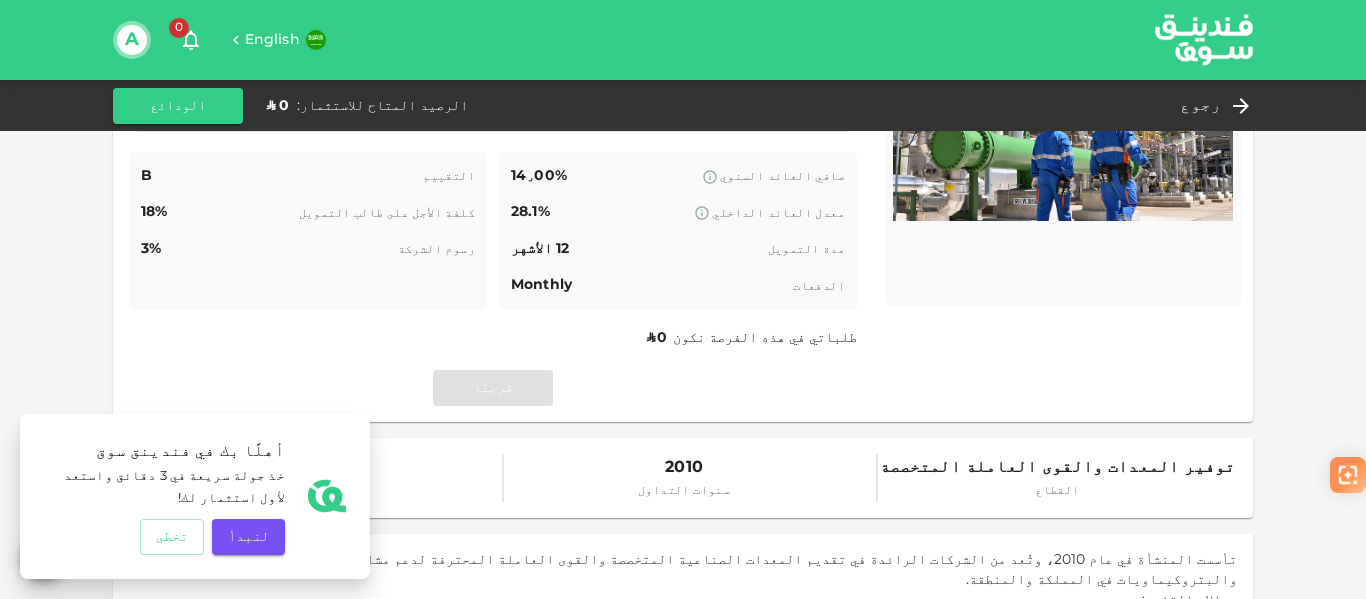 scroll, scrollTop: 200, scrollLeft: 0, axis: vertical 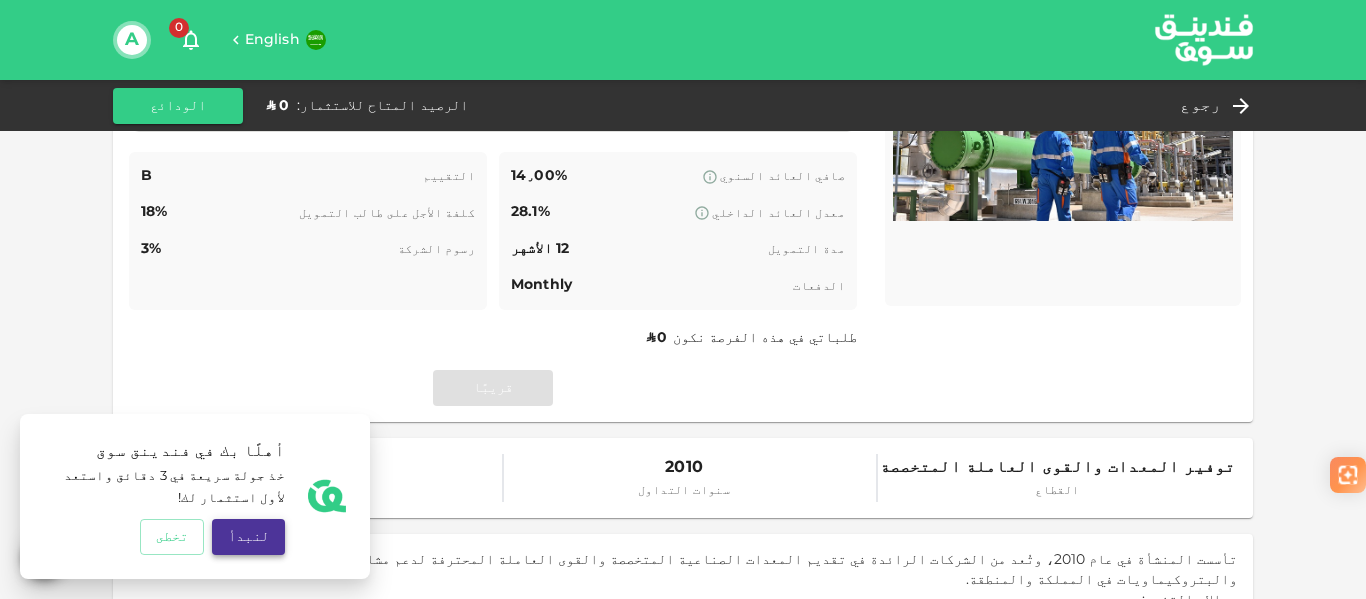 click on "لنبدأ" at bounding box center [248, 537] 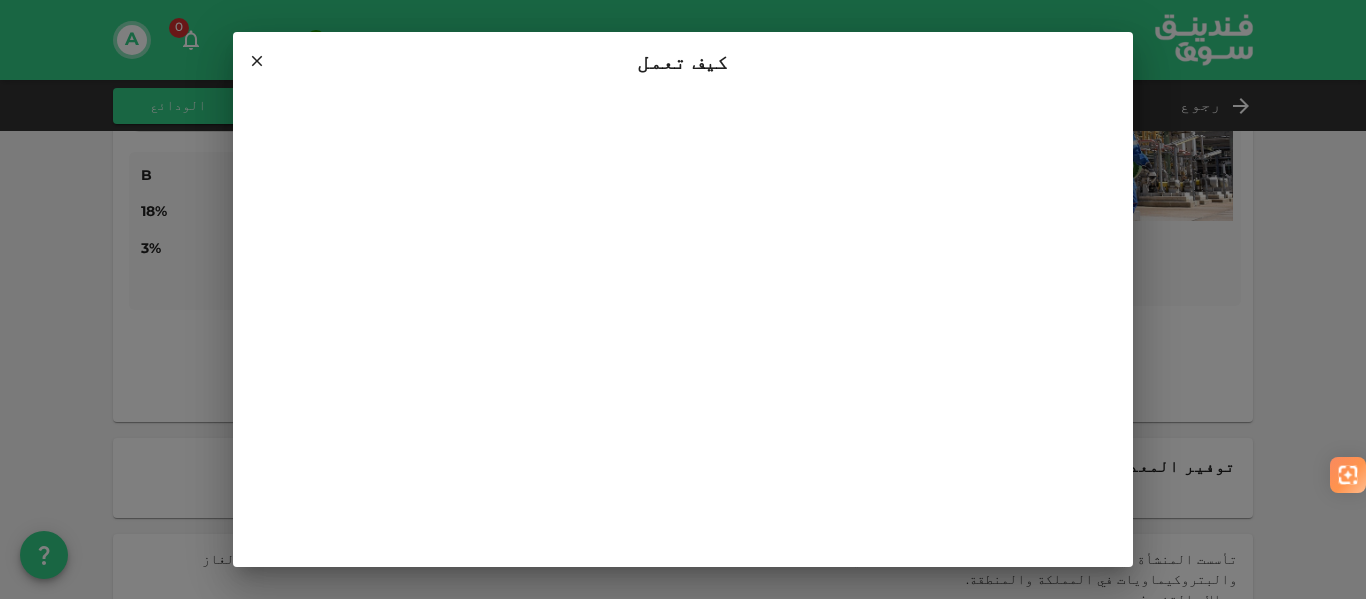 click 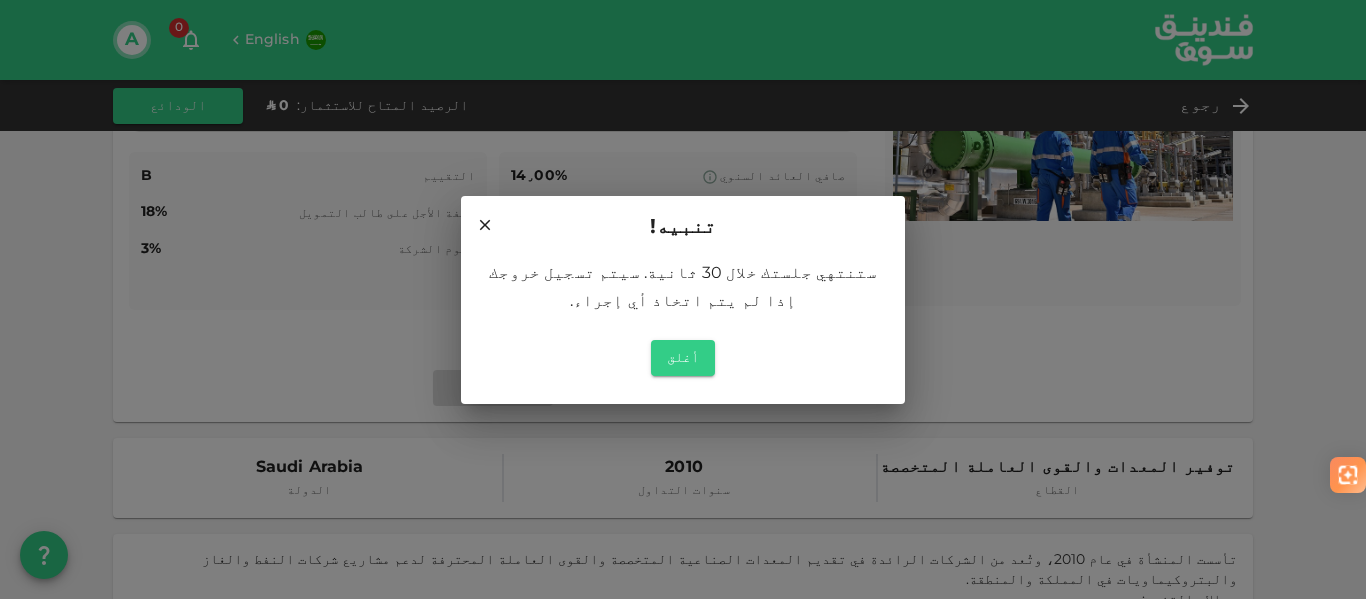 drag, startPoint x: 693, startPoint y: 346, endPoint x: 482, endPoint y: 239, distance: 236.5798 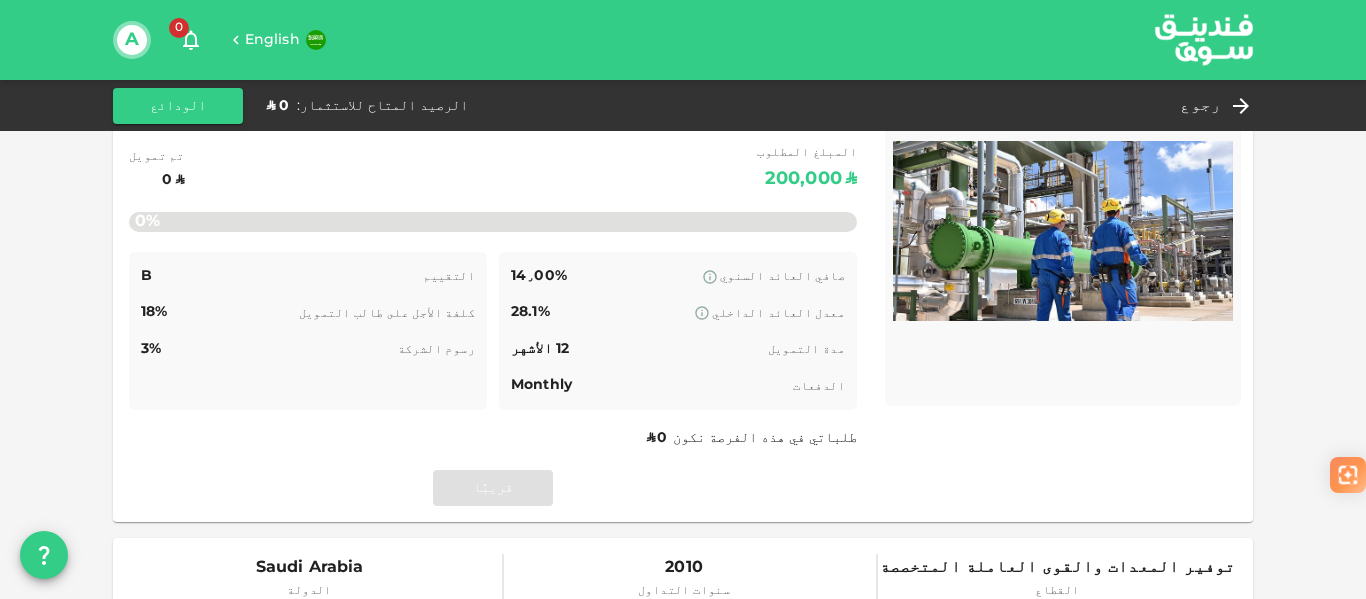 scroll, scrollTop: 0, scrollLeft: 0, axis: both 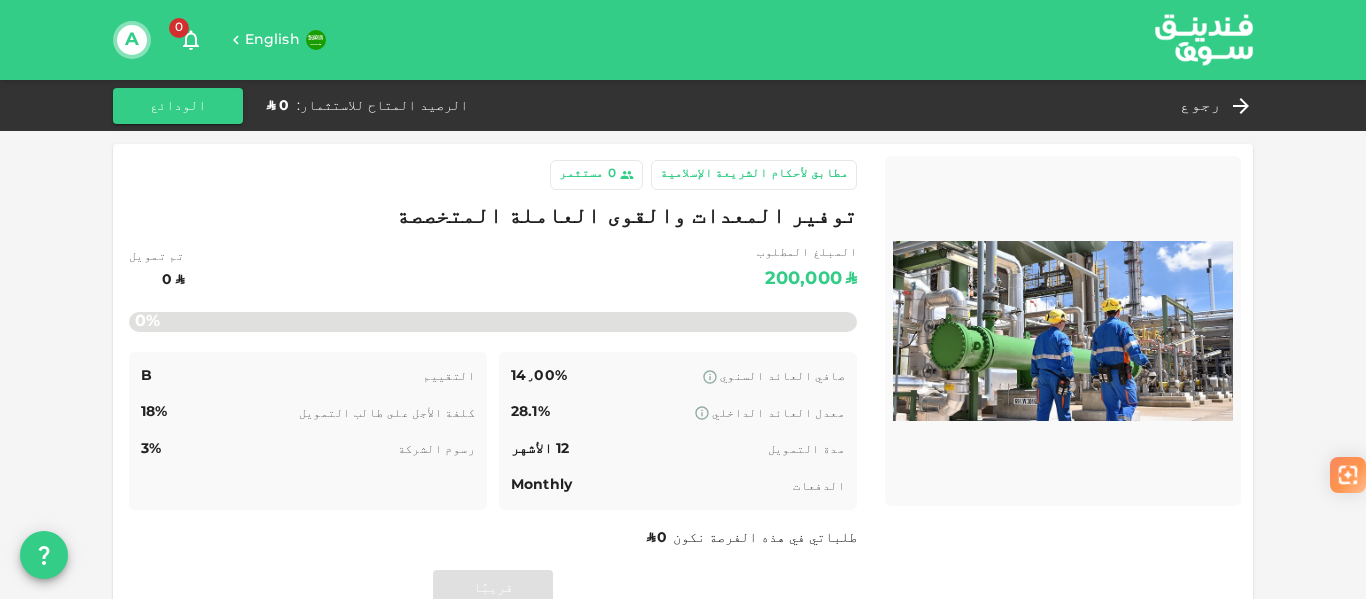 click on "كلفة الأجل على طالب التمويل" at bounding box center (387, 414) 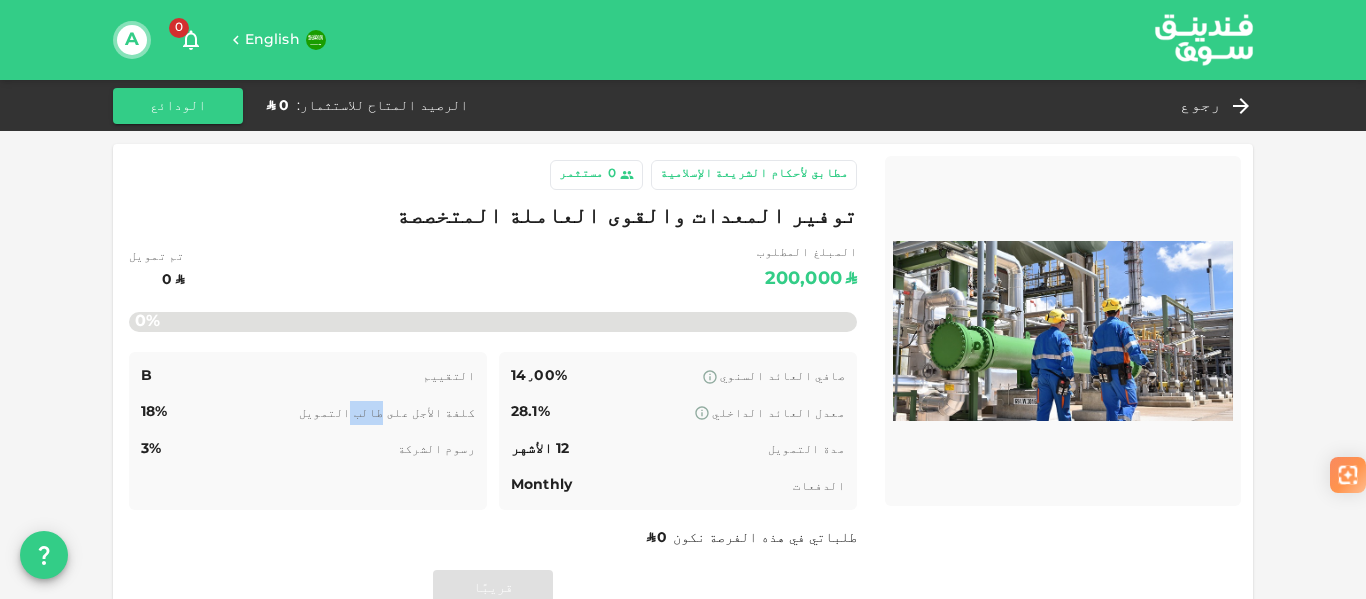 click on "كلفة الأجل على طالب التمويل" at bounding box center [387, 414] 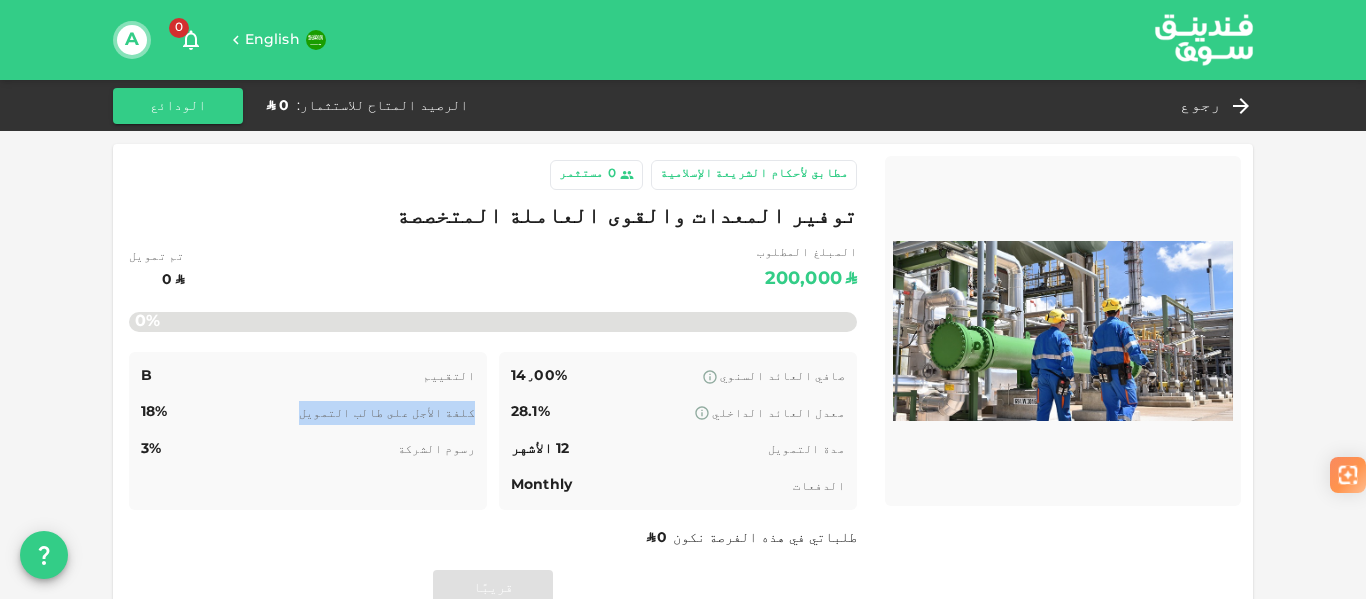 click on "كلفة الأجل على طالب التمويل" at bounding box center [387, 414] 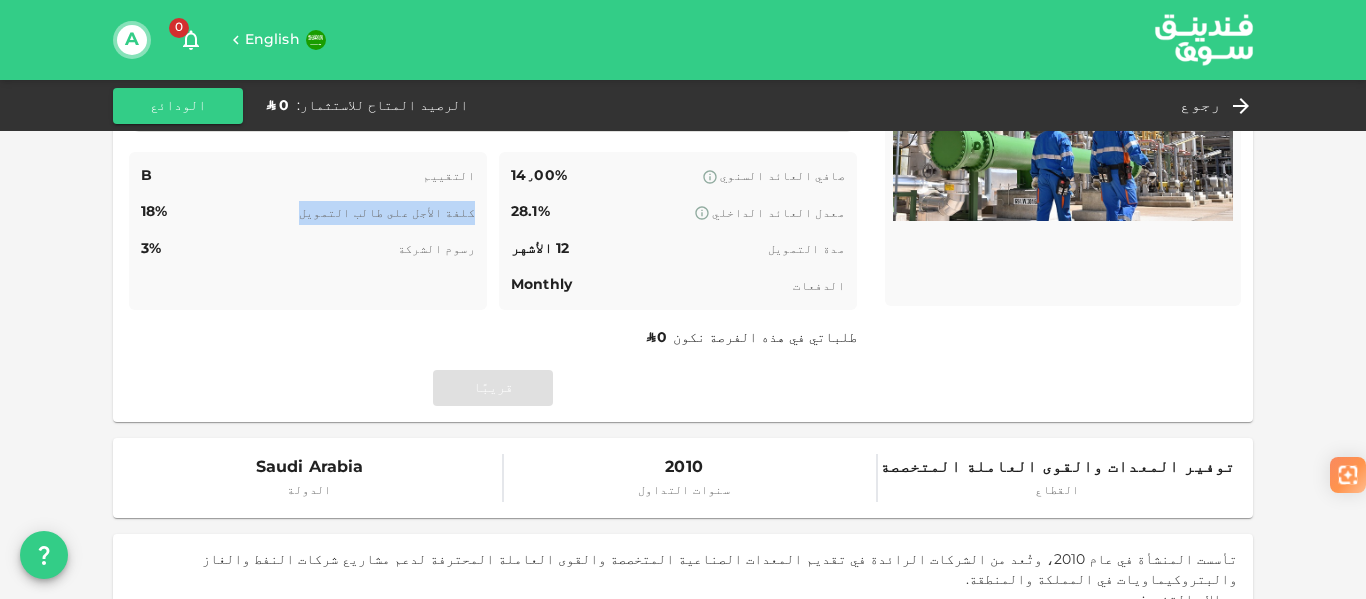 scroll, scrollTop: 0, scrollLeft: 0, axis: both 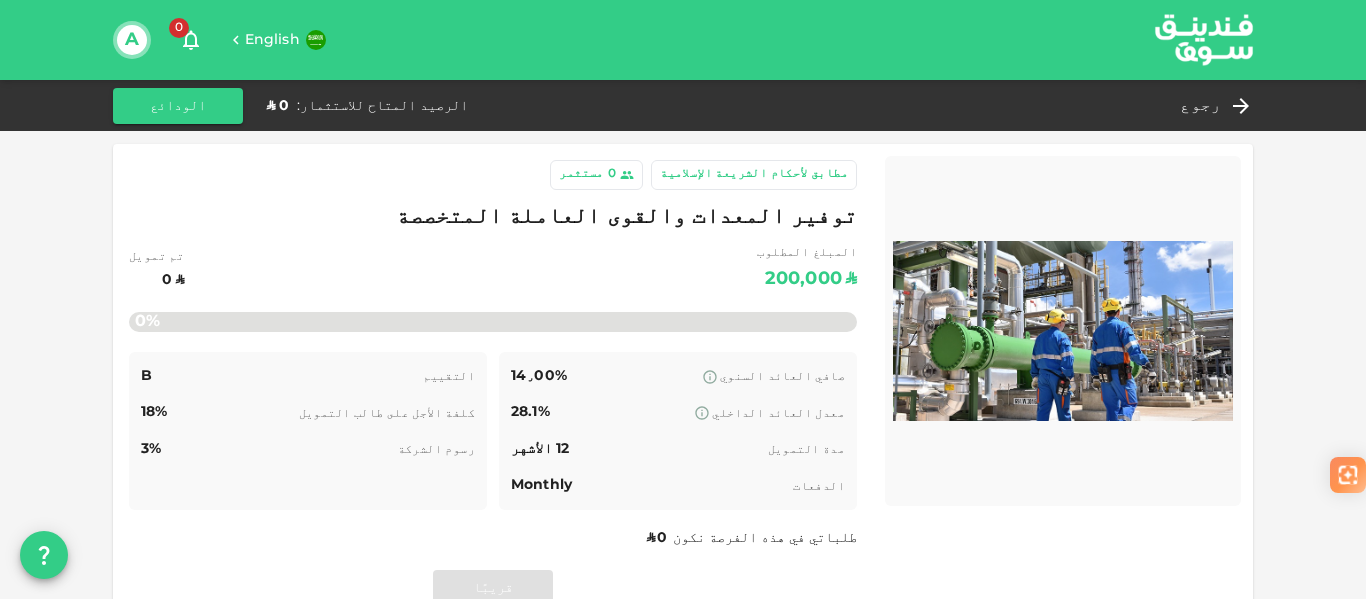 click on "رسوم الشركة   3%" at bounding box center [308, 449] 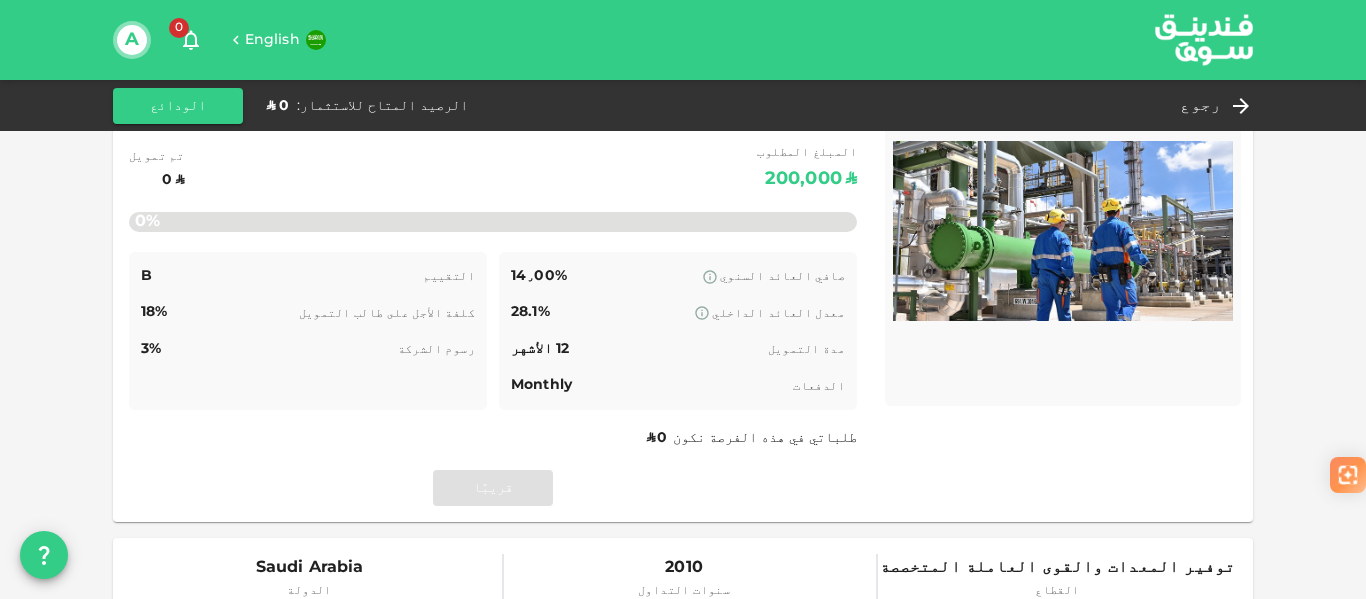 scroll, scrollTop: 0, scrollLeft: 0, axis: both 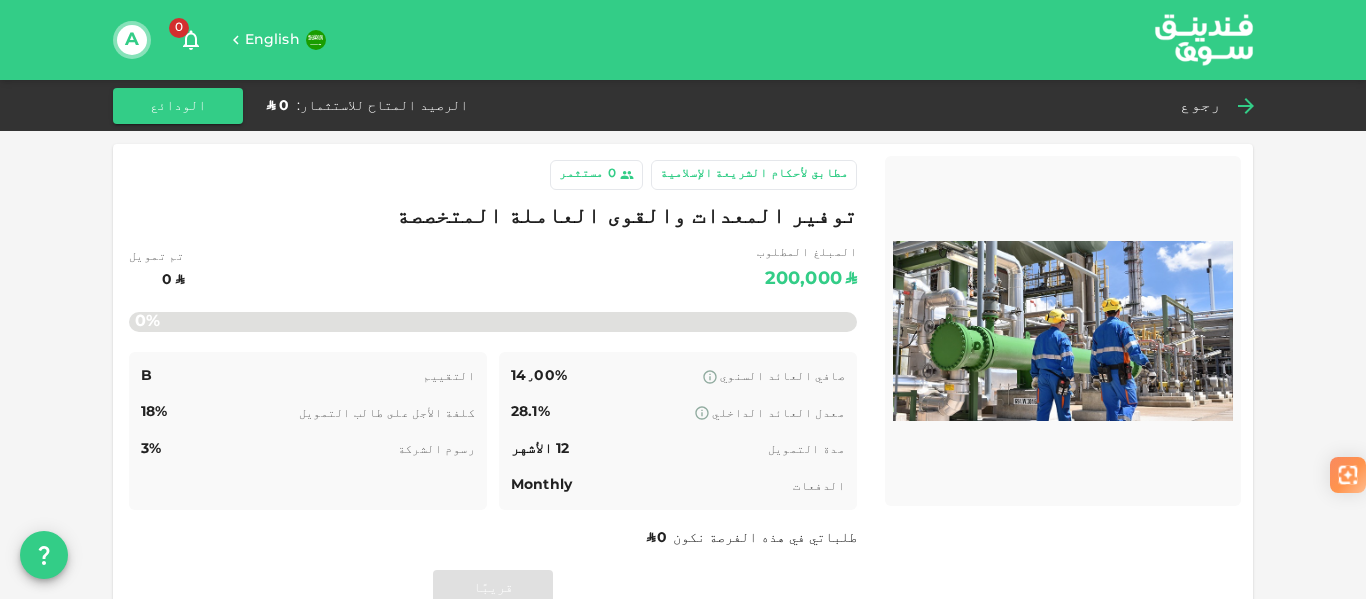 click on "رجوع" at bounding box center [1200, 106] 